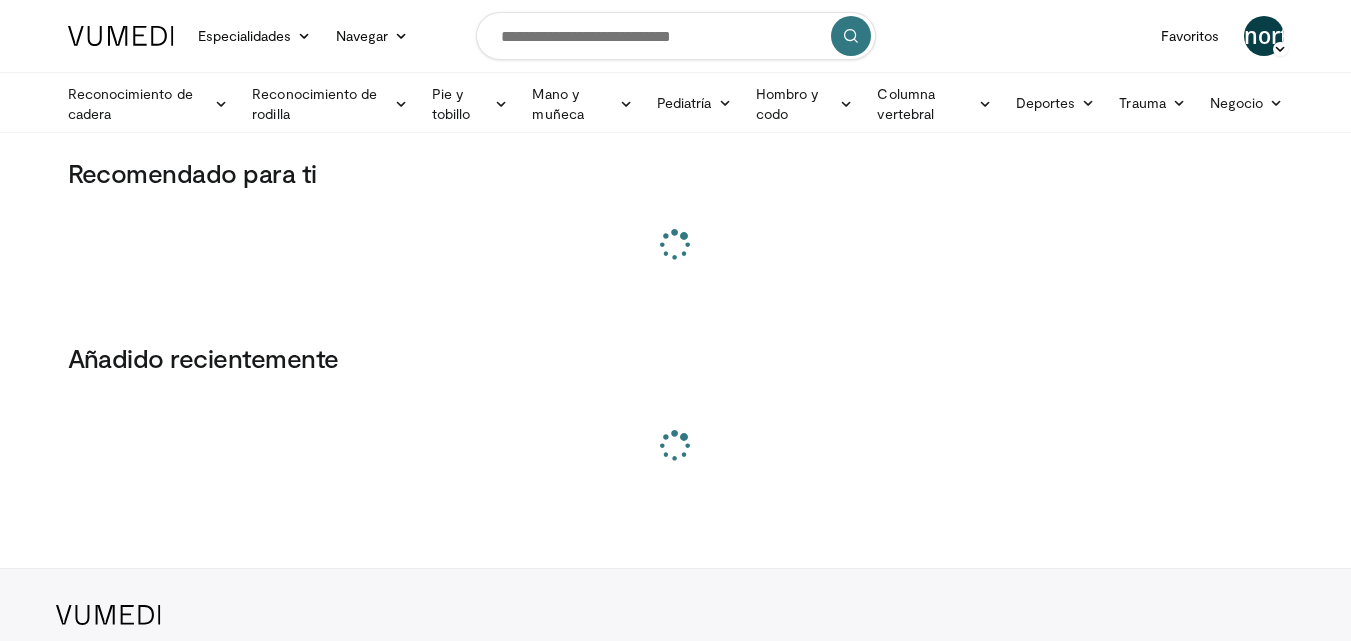 scroll, scrollTop: 0, scrollLeft: 0, axis: both 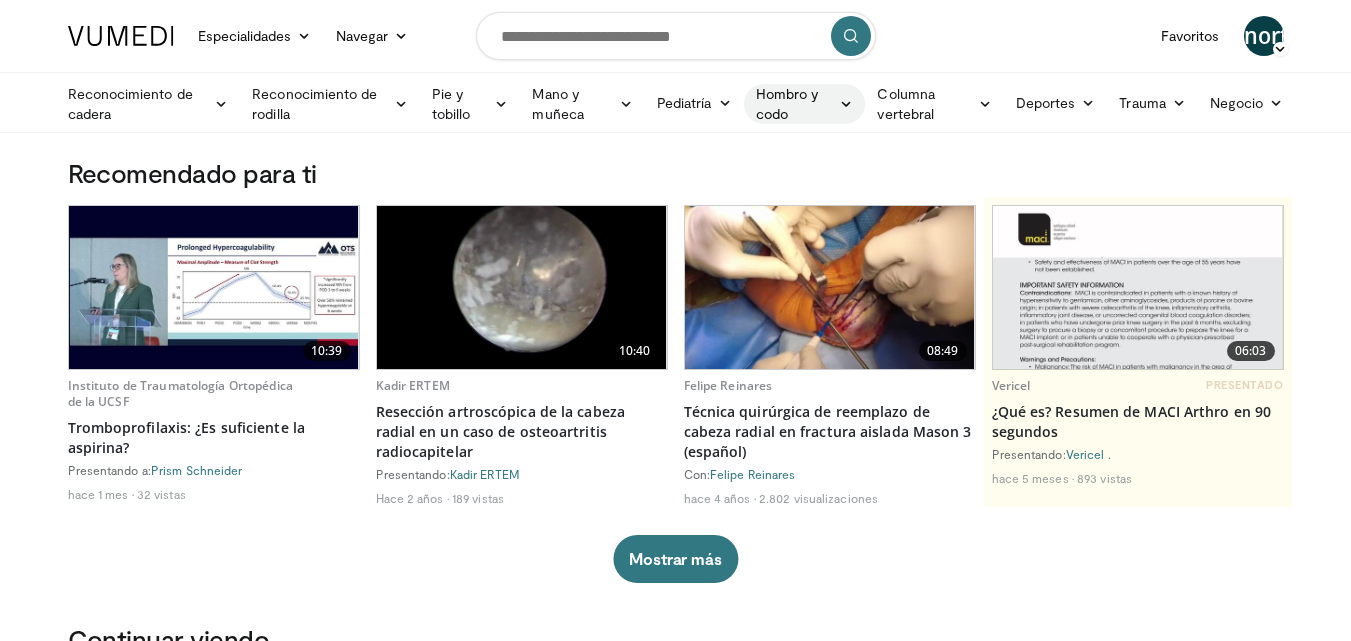 click on "Hombro y codo" at bounding box center (787, 103) 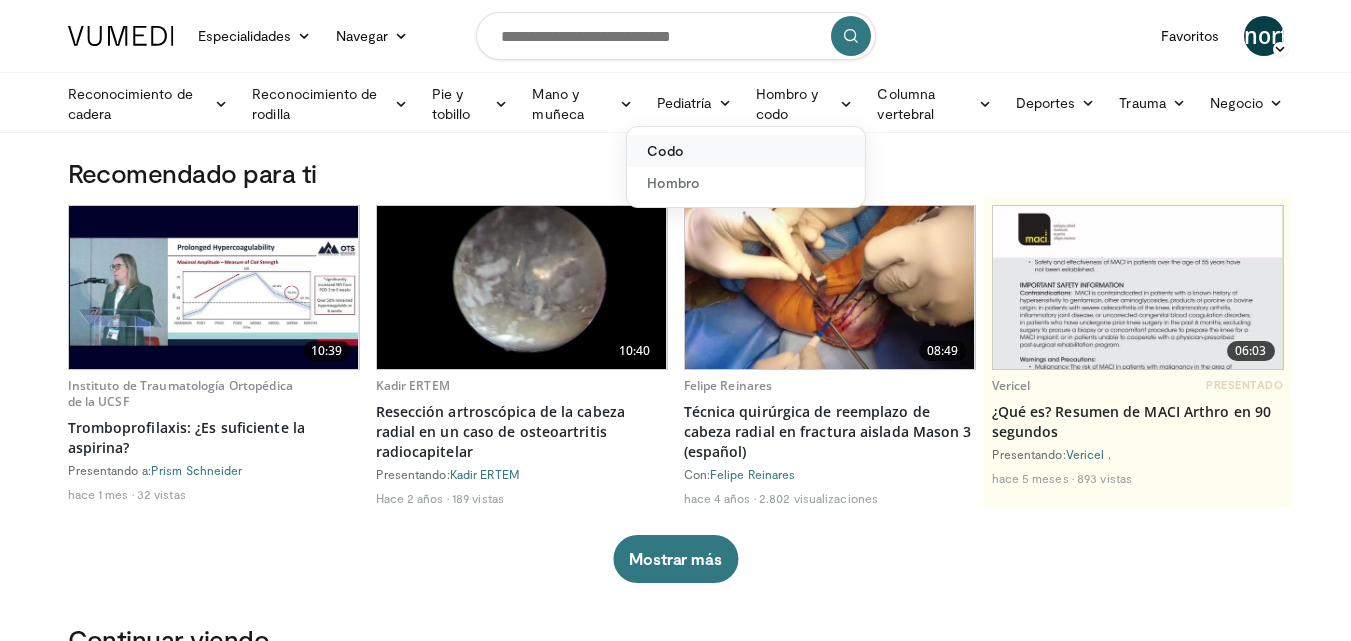 drag, startPoint x: 709, startPoint y: 152, endPoint x: 669, endPoint y: 162, distance: 41.231056 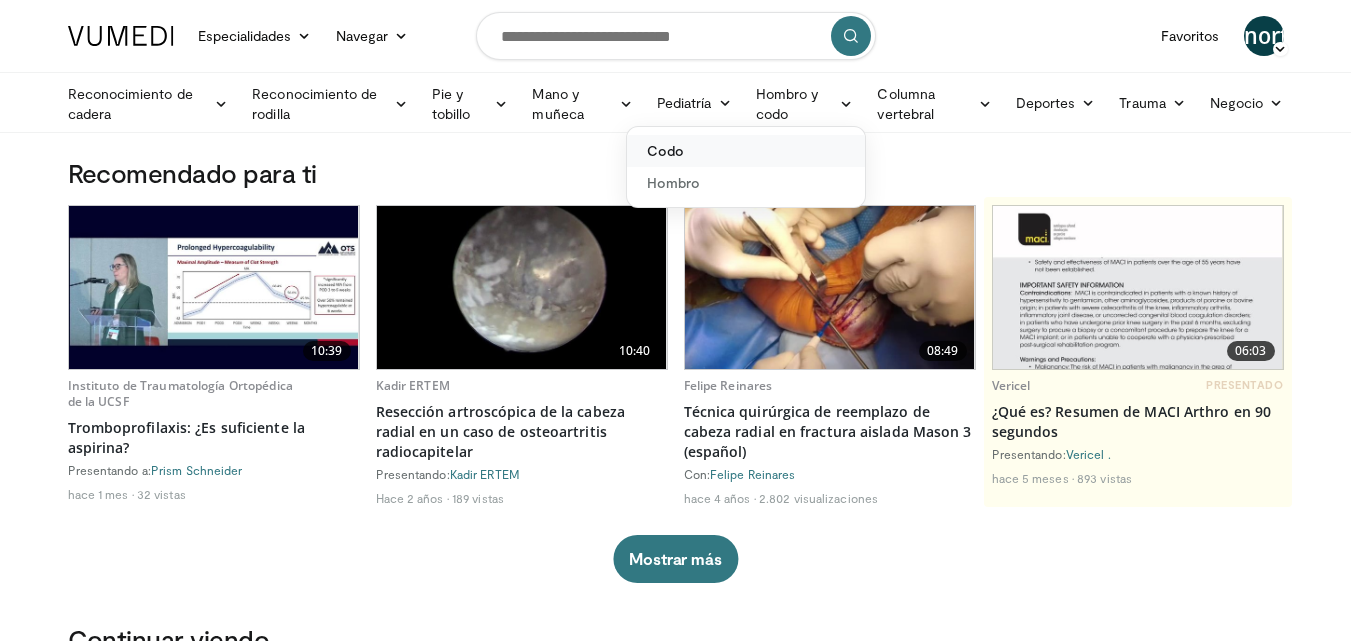 click on "Codo" at bounding box center [746, 151] 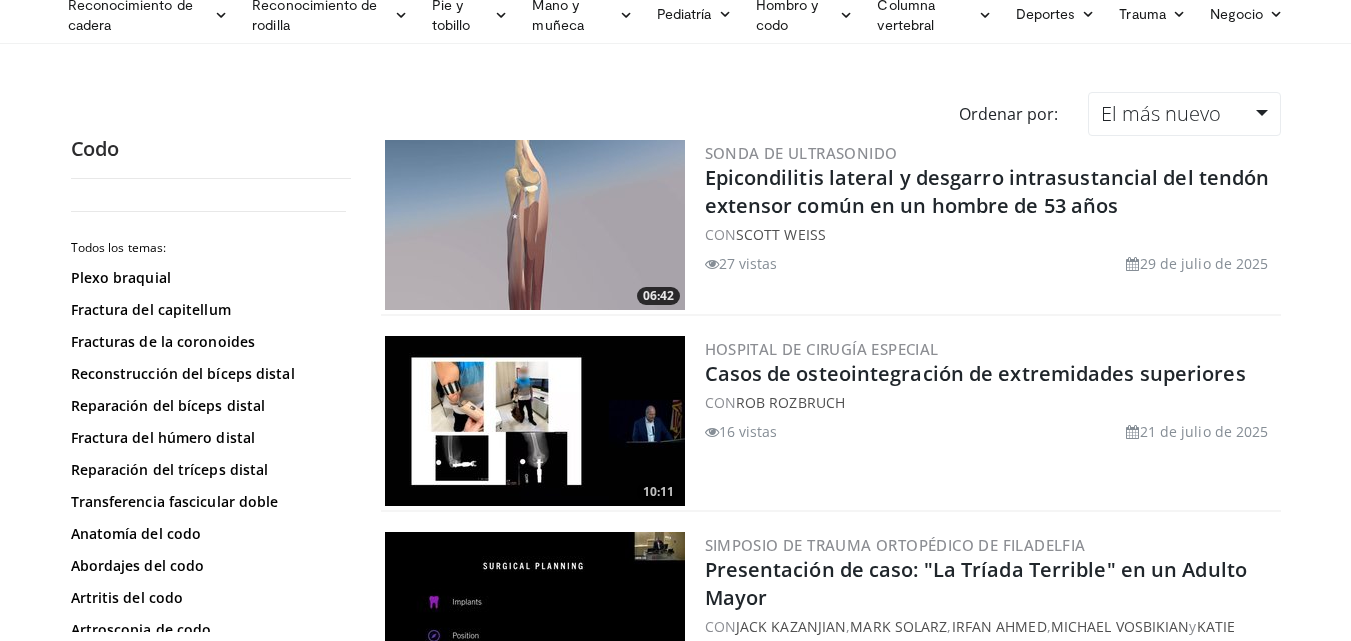 scroll, scrollTop: 100, scrollLeft: 0, axis: vertical 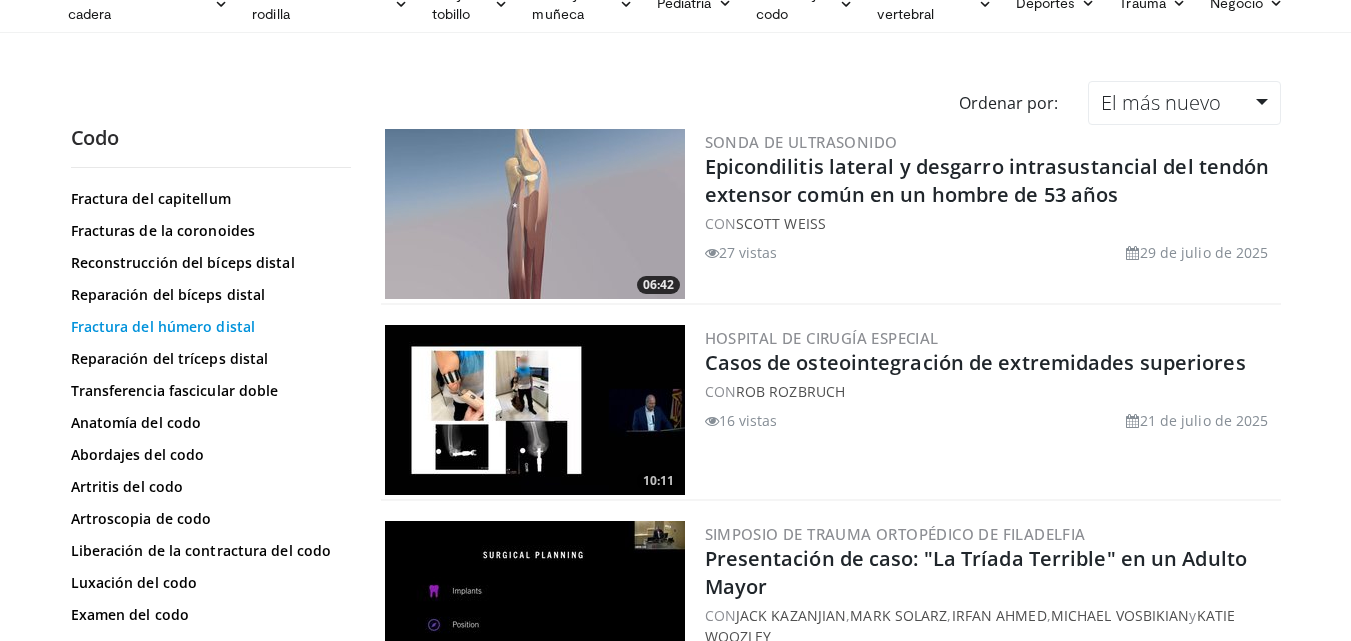 click on "Fractura del húmero distal" at bounding box center [163, 326] 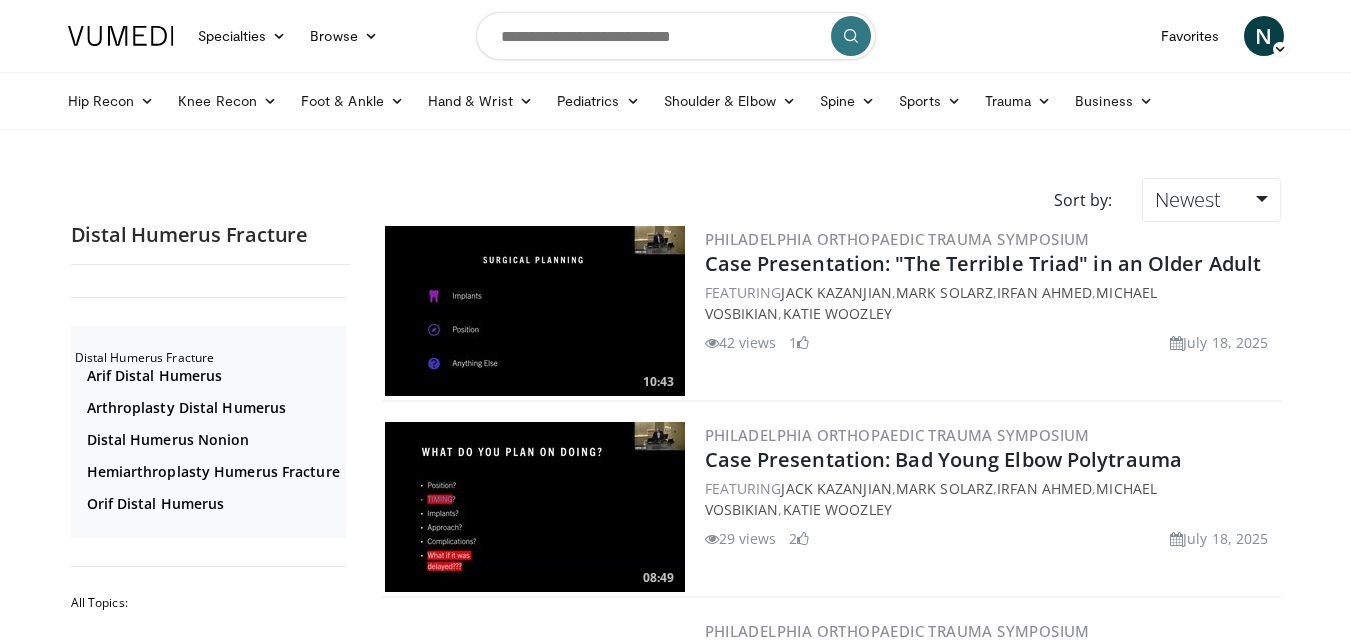 scroll, scrollTop: 0, scrollLeft: 0, axis: both 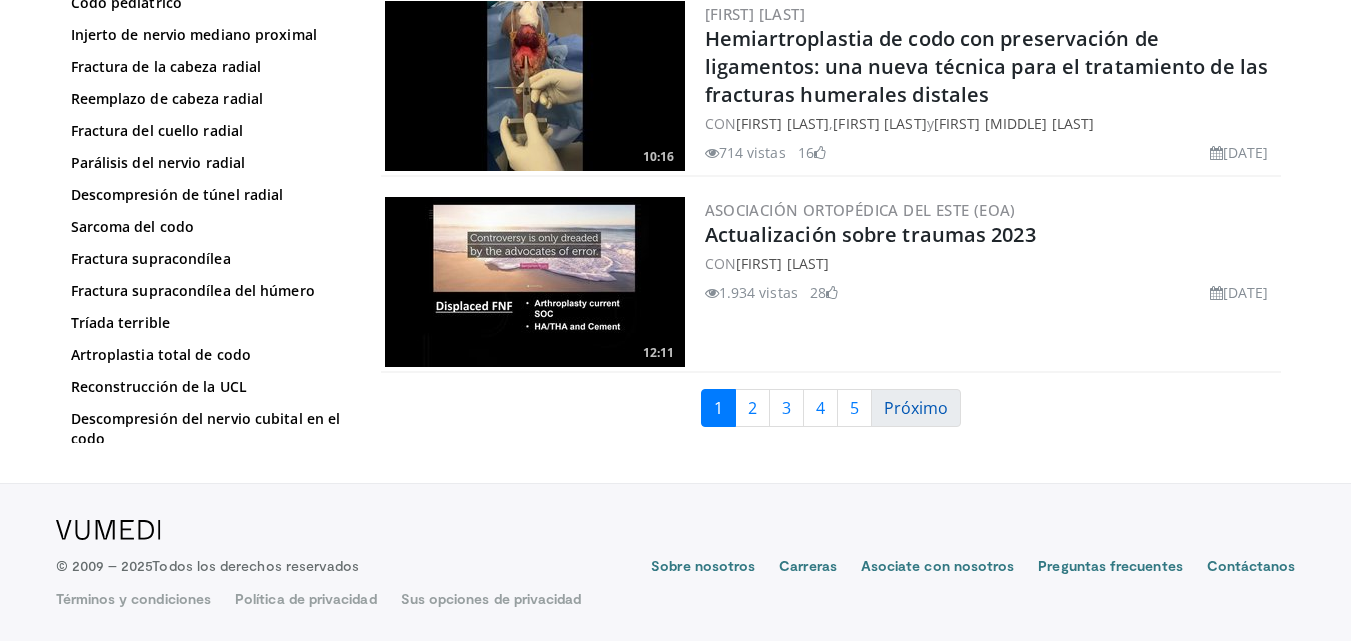 click on "Próximo" at bounding box center [916, 408] 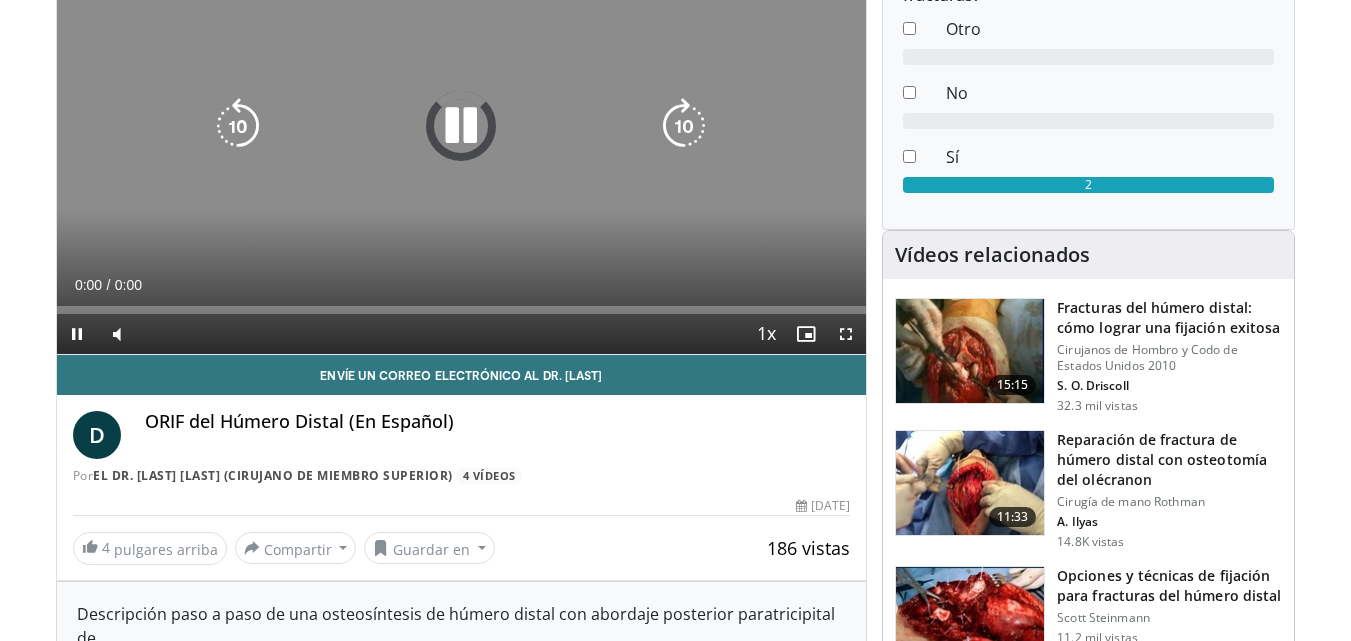 scroll, scrollTop: 200, scrollLeft: 0, axis: vertical 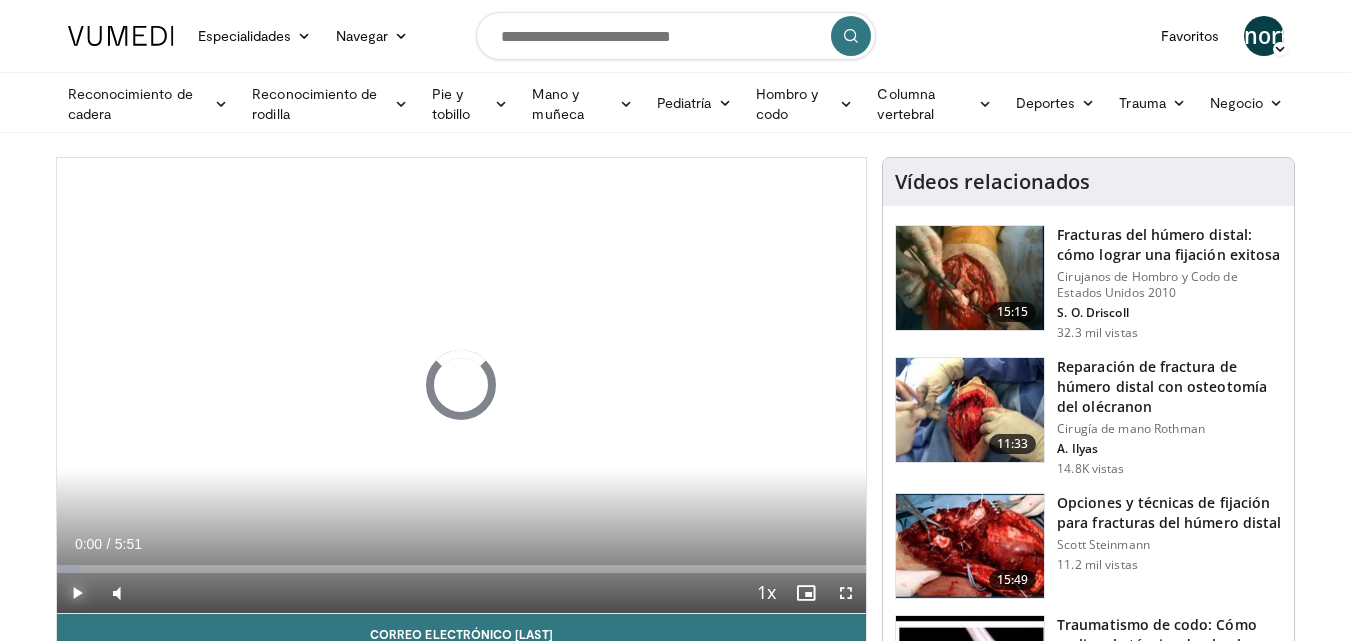 click at bounding box center [77, 593] 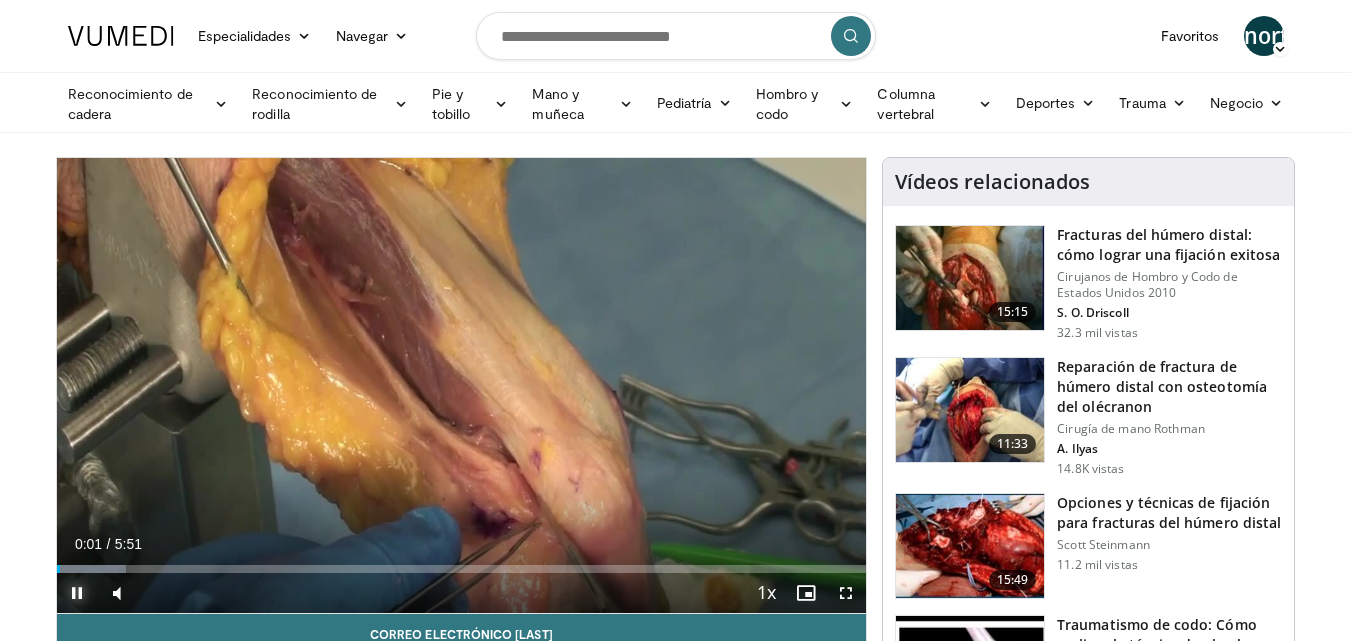 click at bounding box center [77, 593] 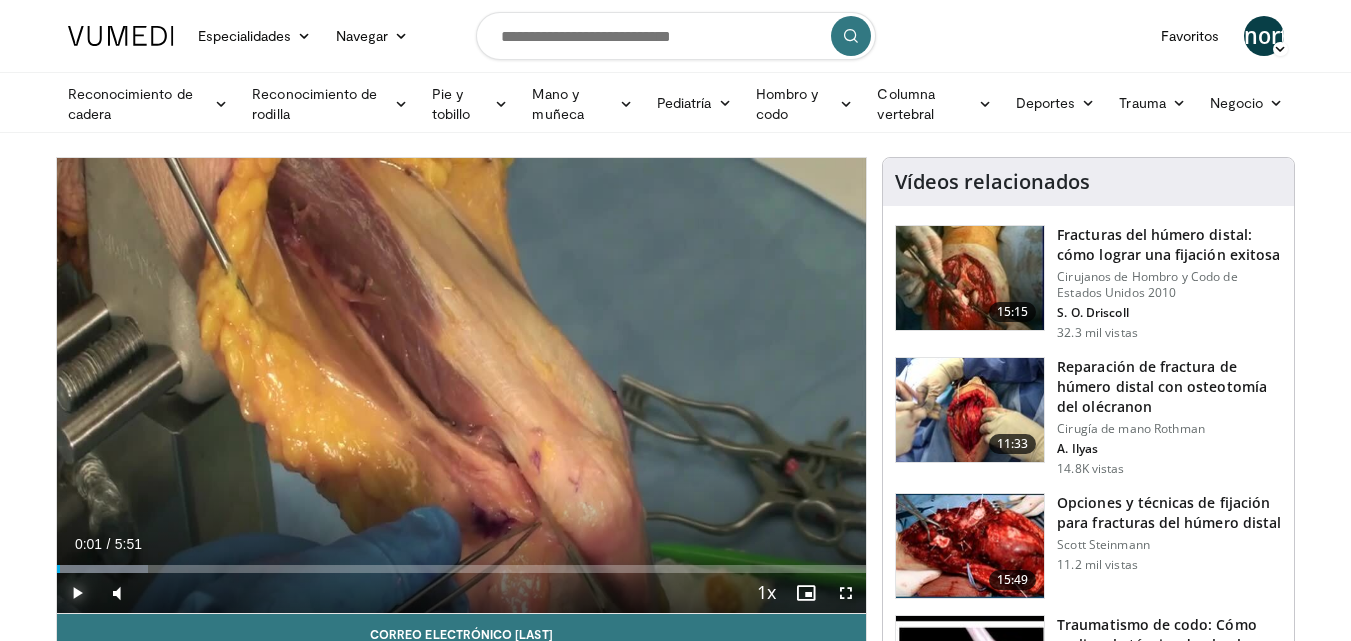 click at bounding box center (77, 593) 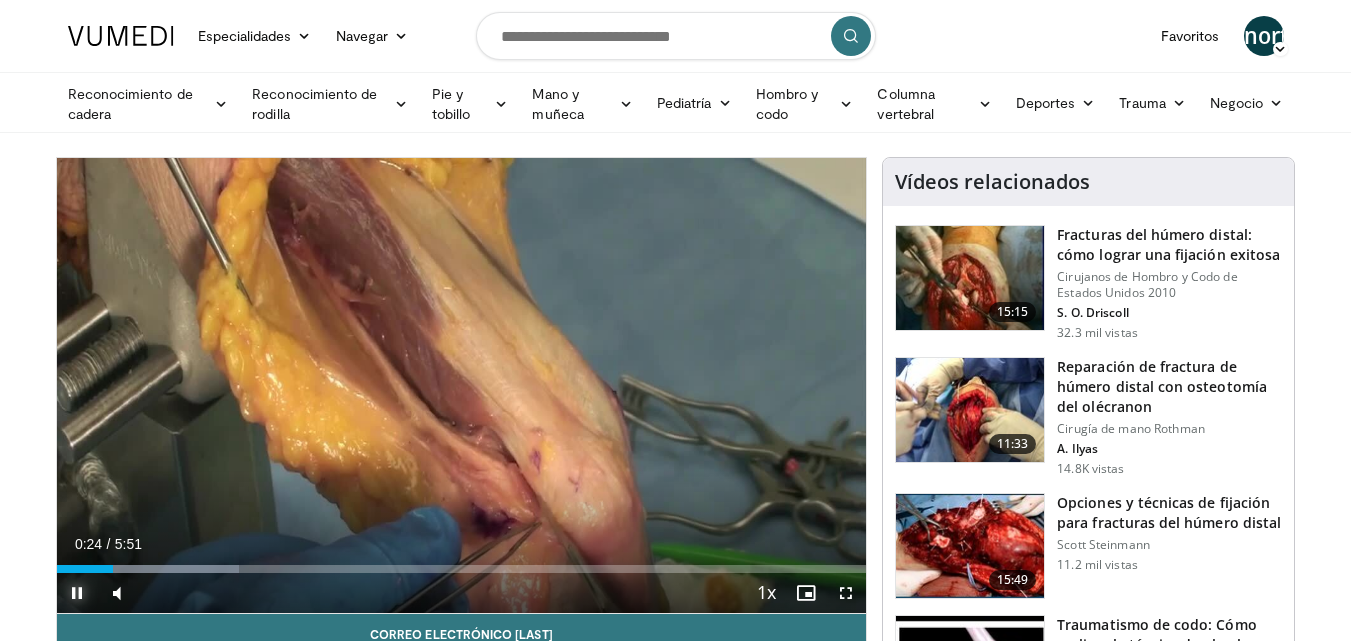 click at bounding box center (77, 593) 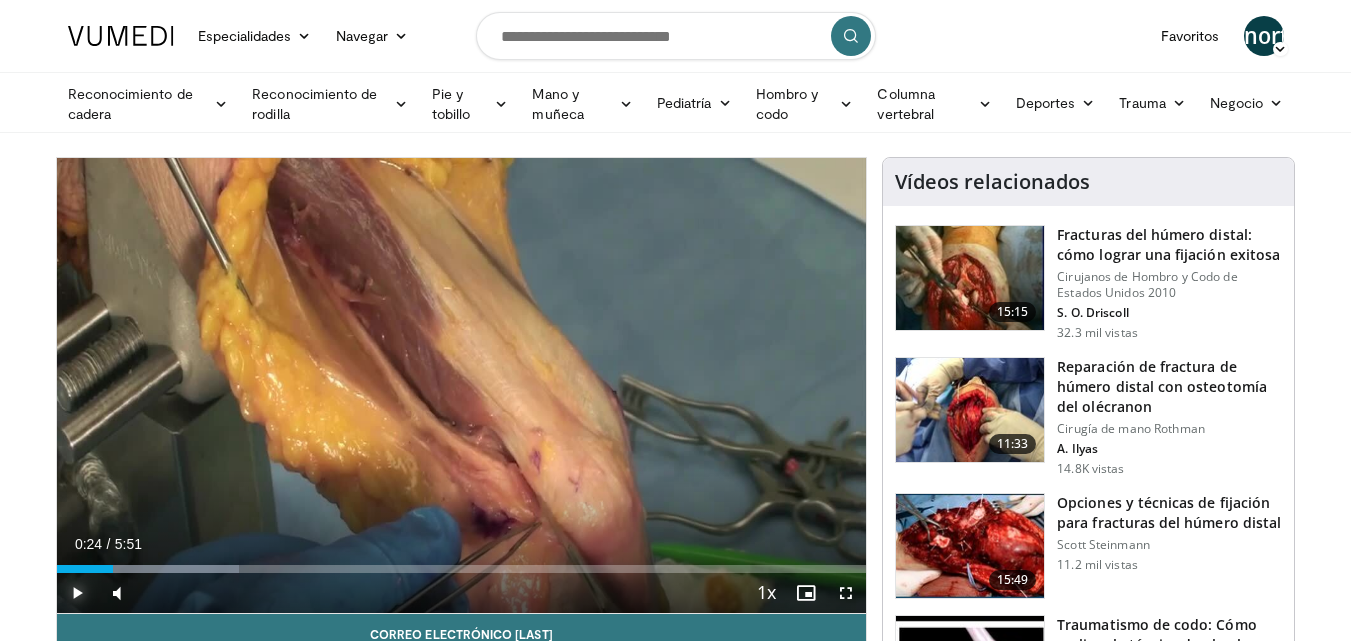click at bounding box center (77, 593) 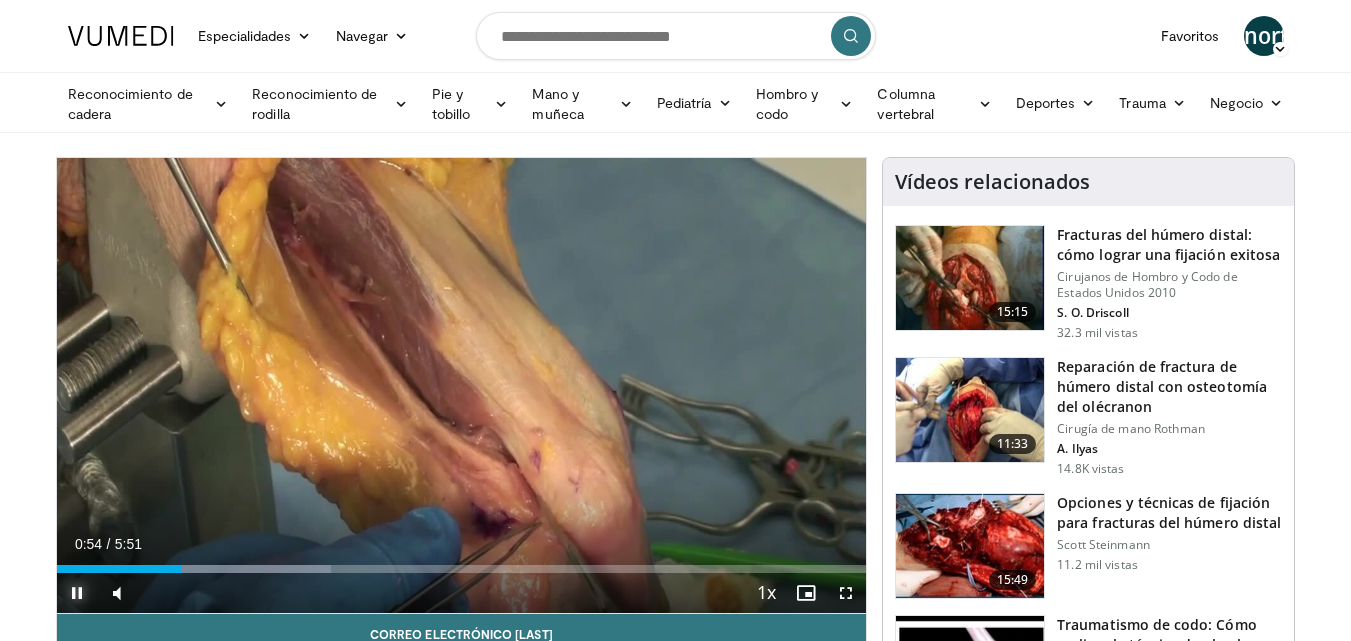 click at bounding box center [77, 593] 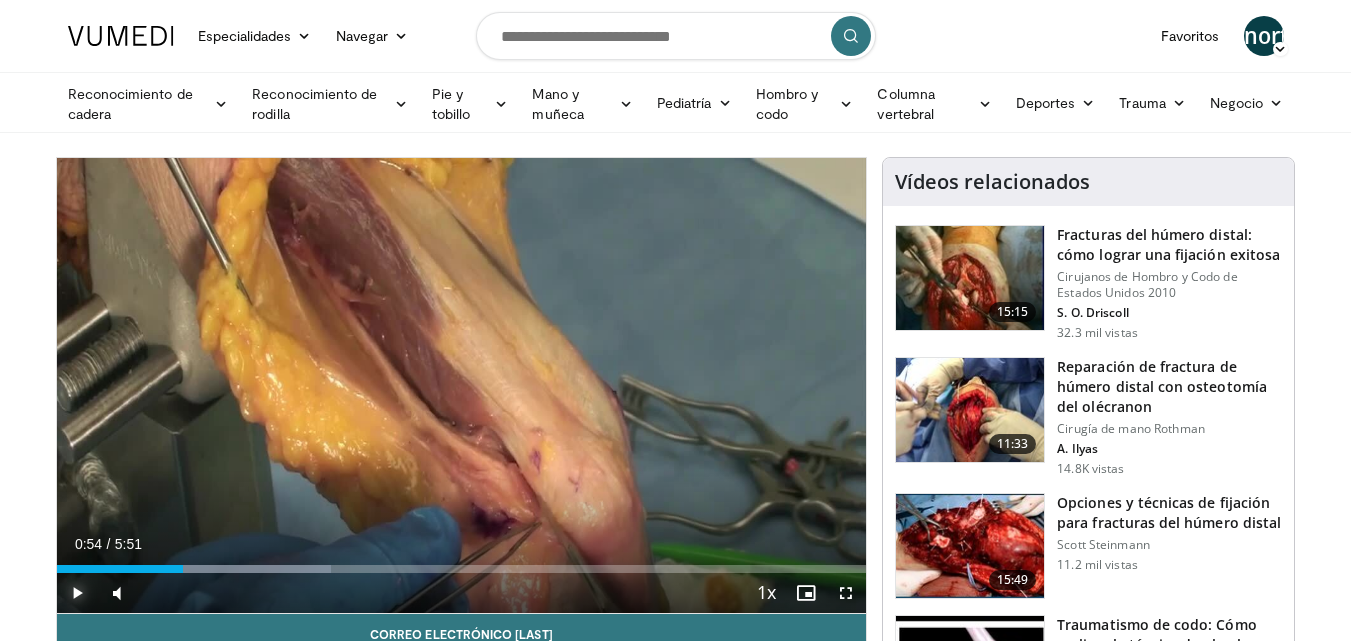 click at bounding box center [77, 593] 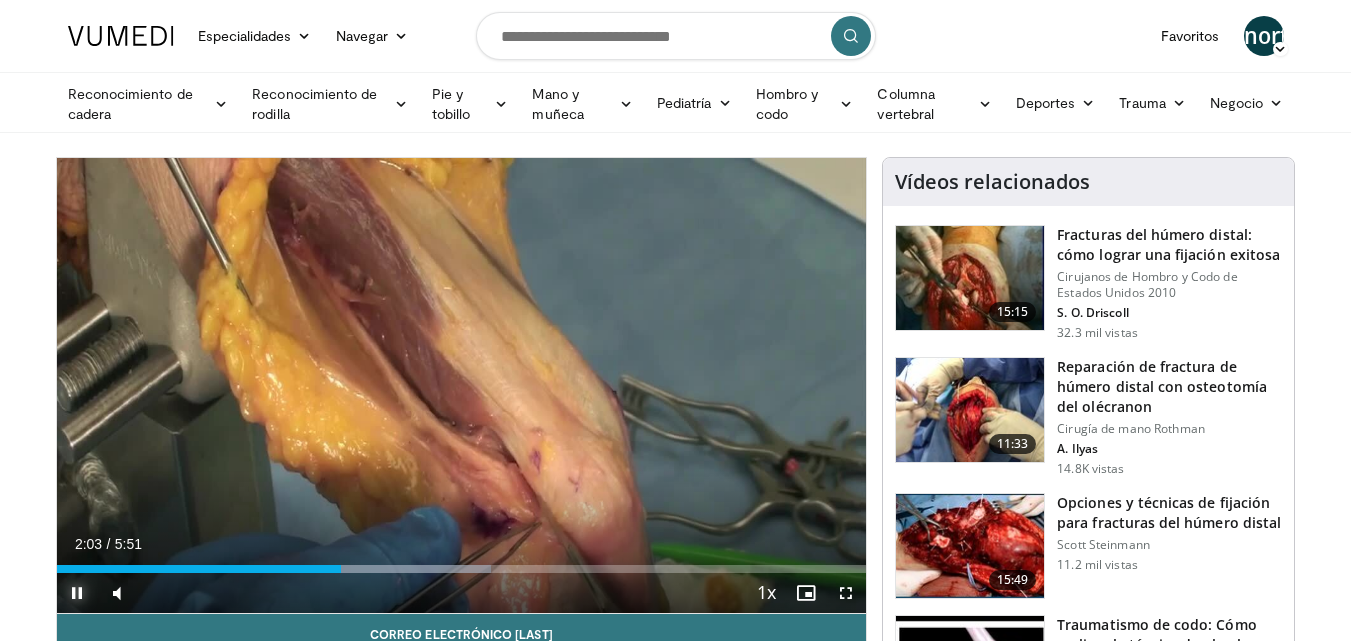 click at bounding box center [77, 593] 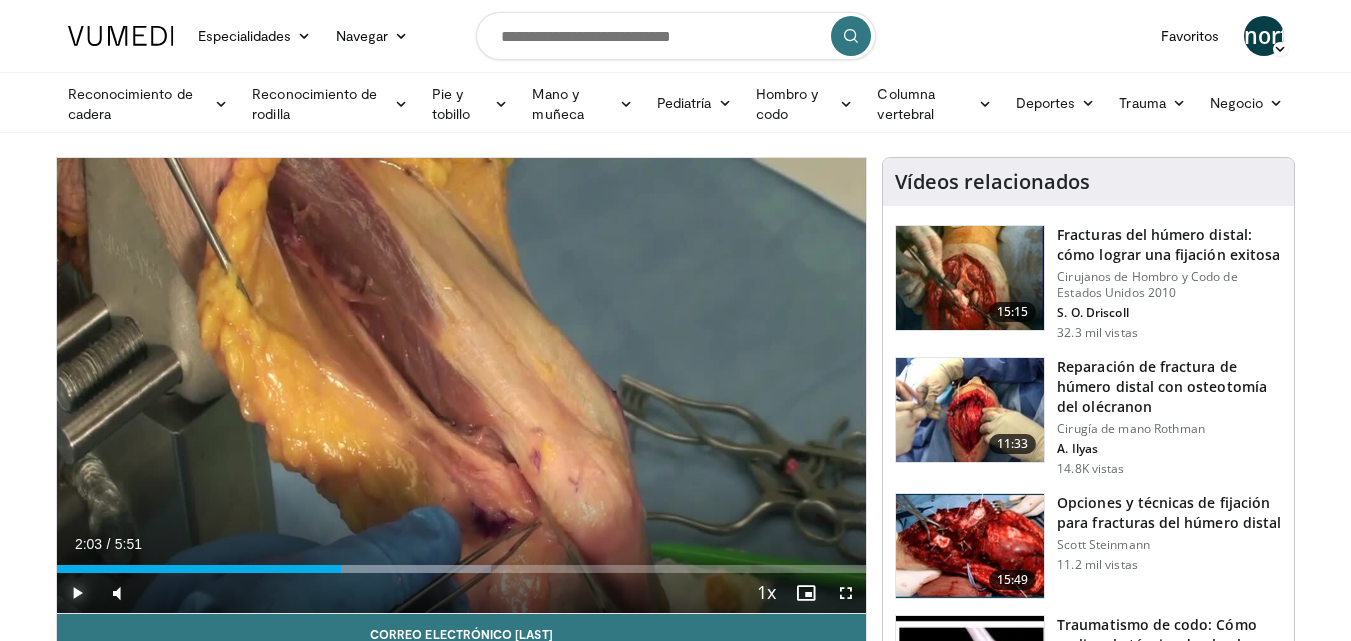 click at bounding box center (77, 593) 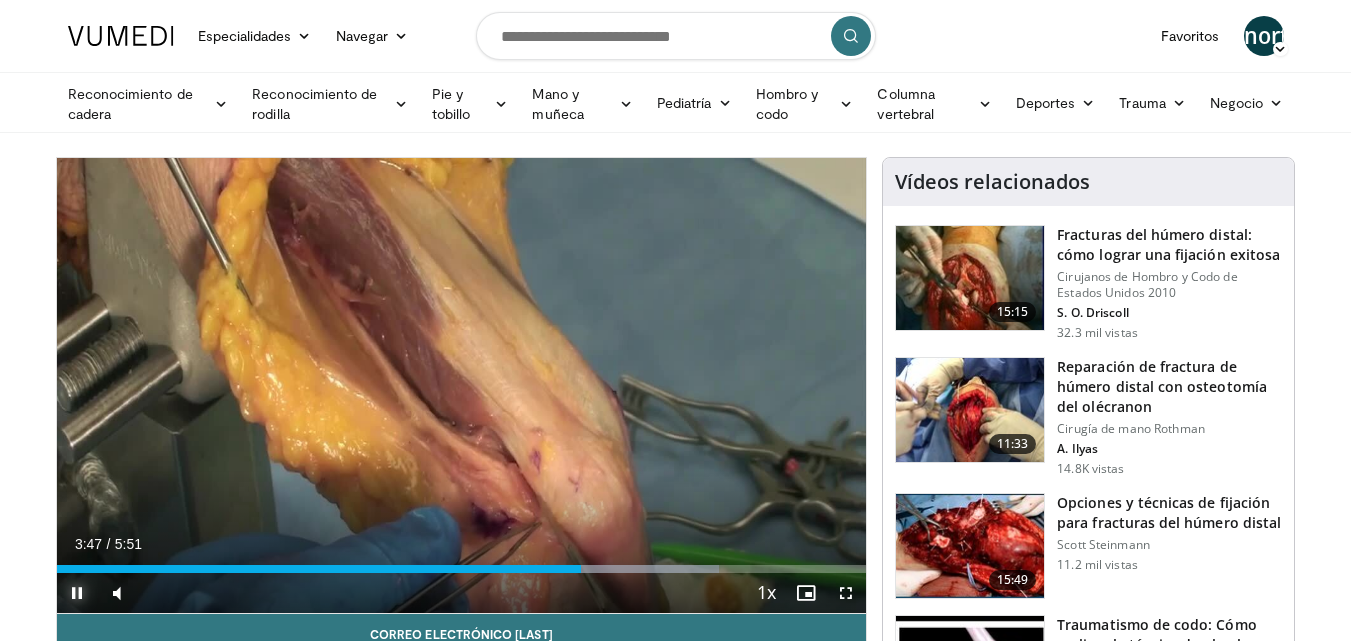 click at bounding box center (77, 593) 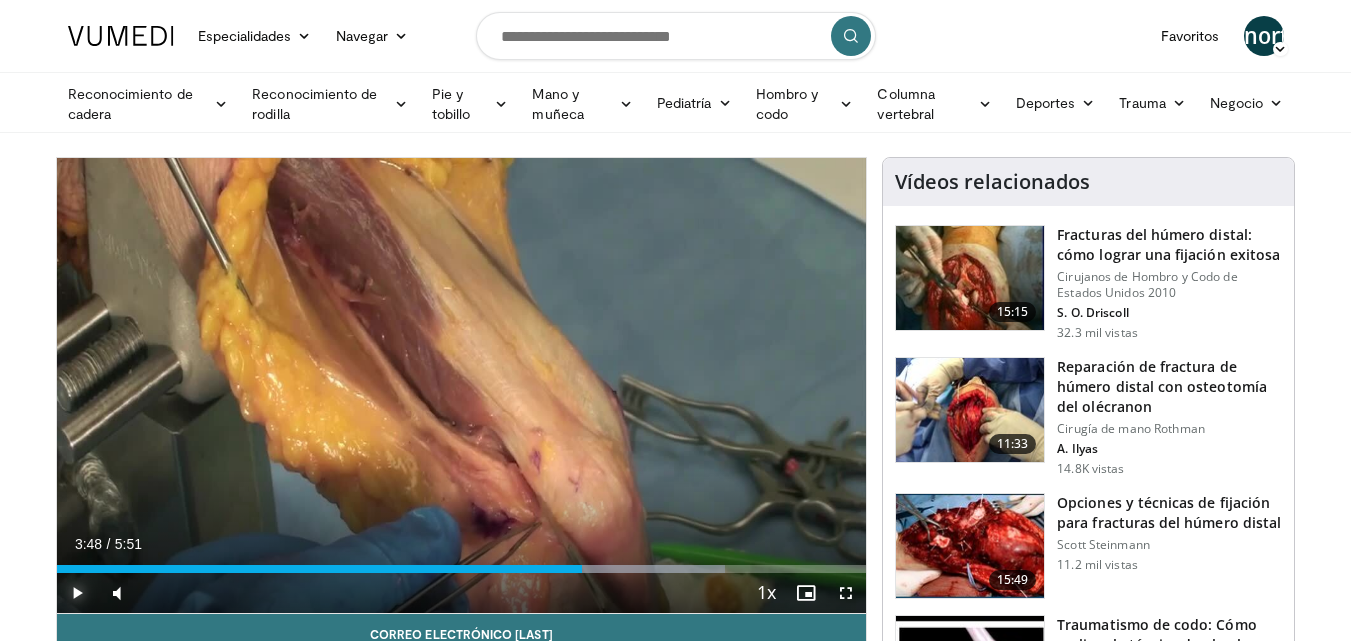 click at bounding box center [77, 593] 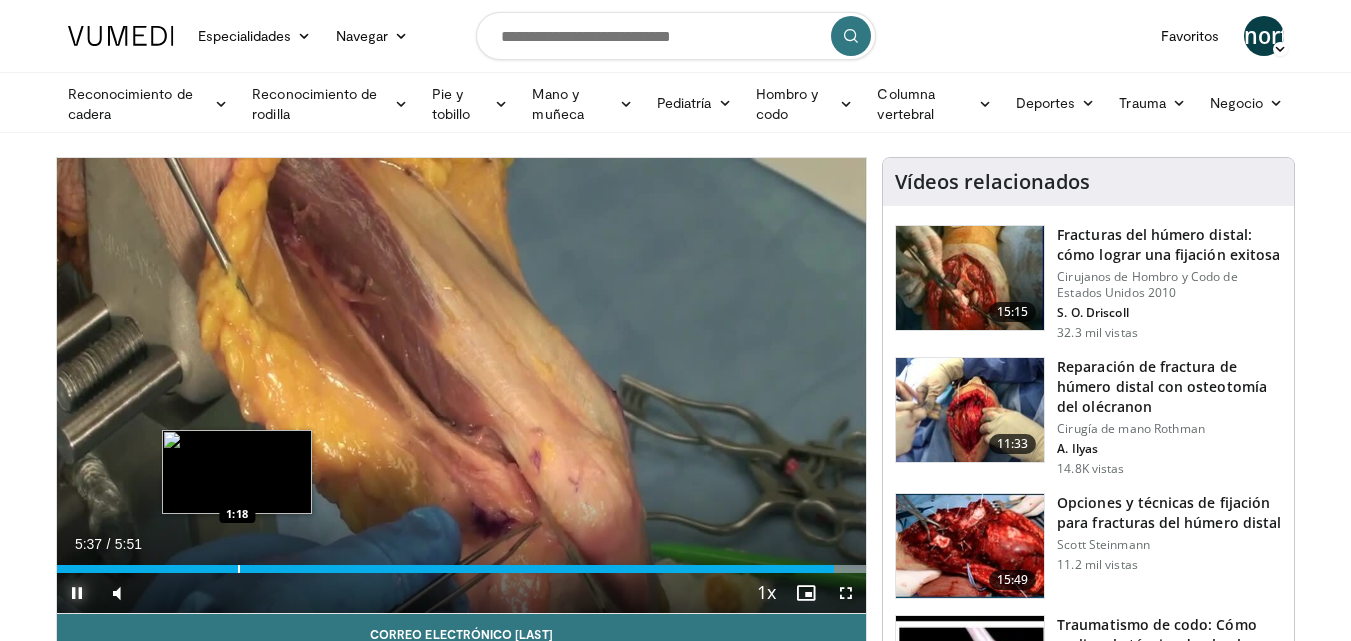 click at bounding box center [239, 569] 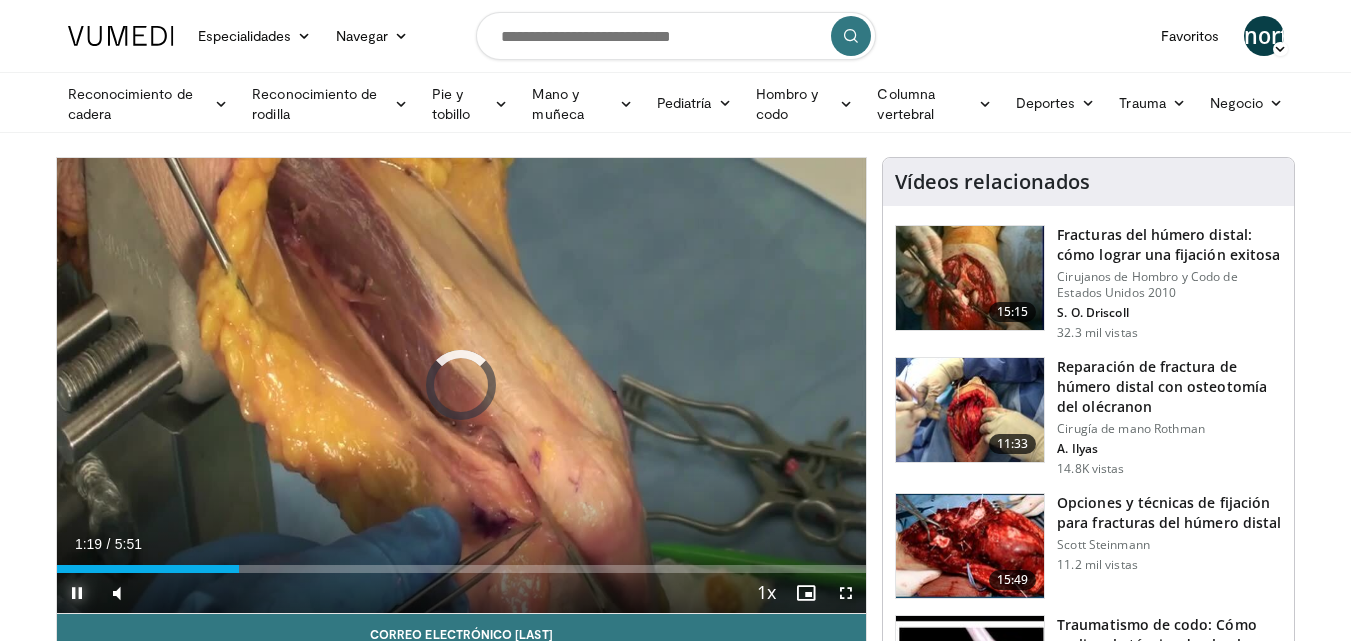 click at bounding box center [77, 593] 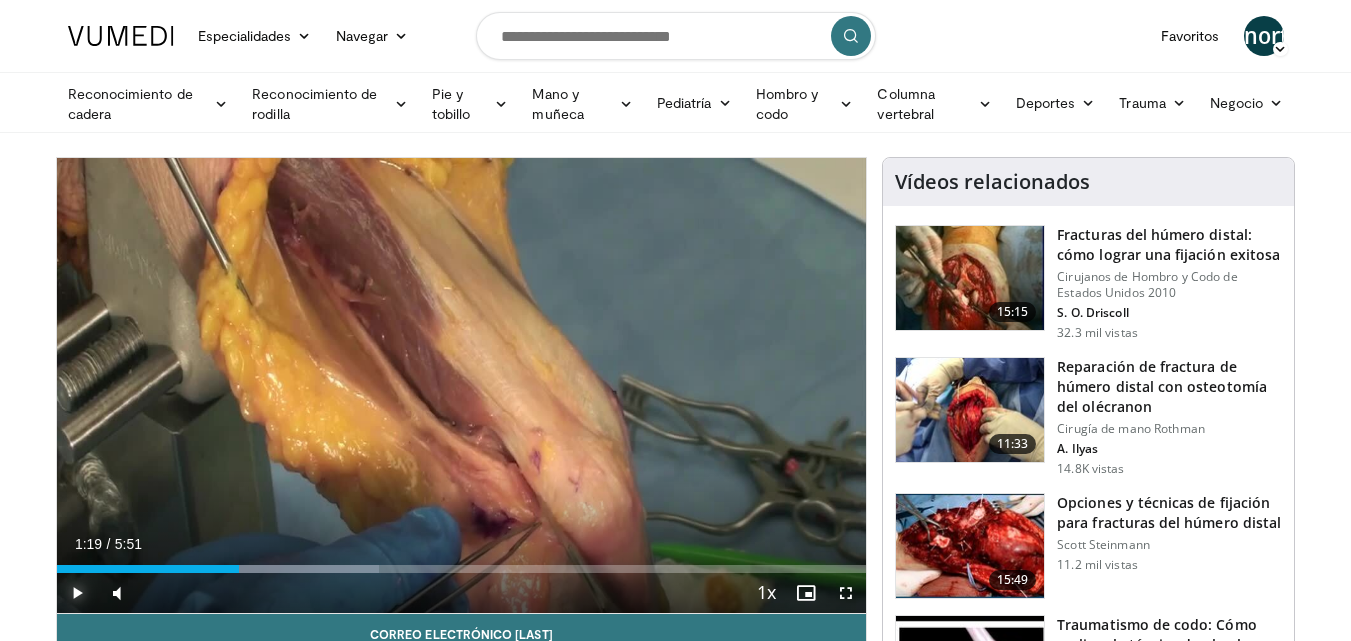 click at bounding box center [77, 593] 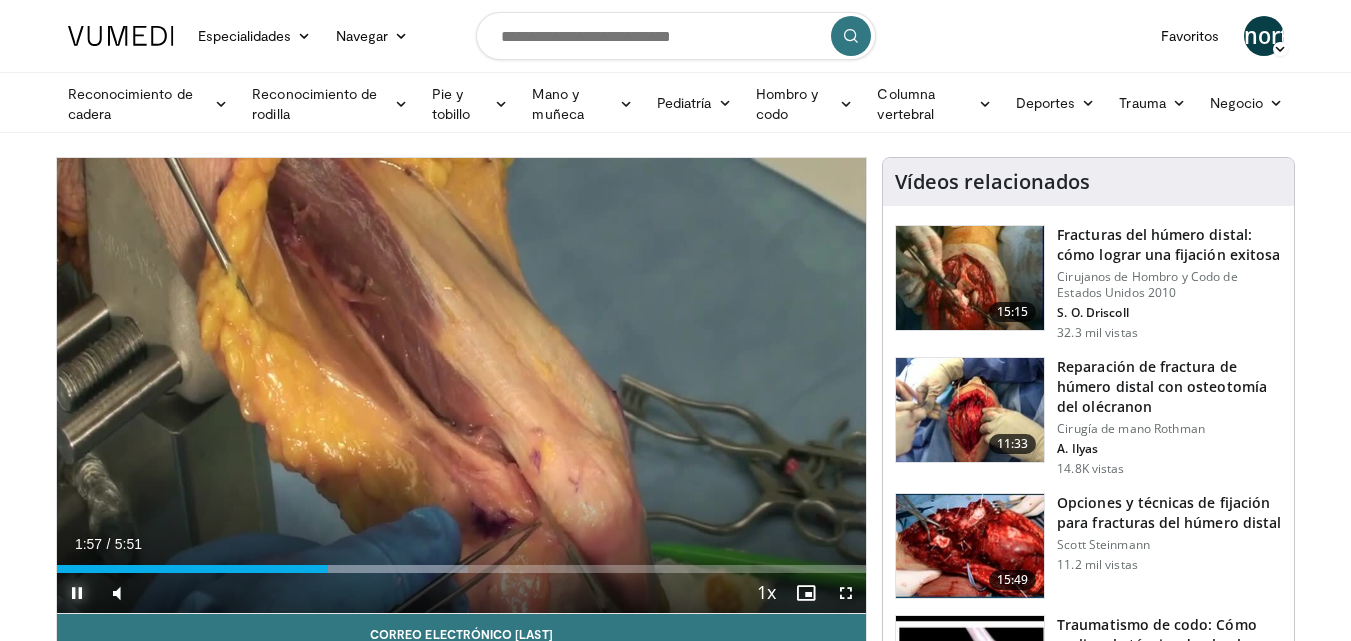 click at bounding box center (77, 593) 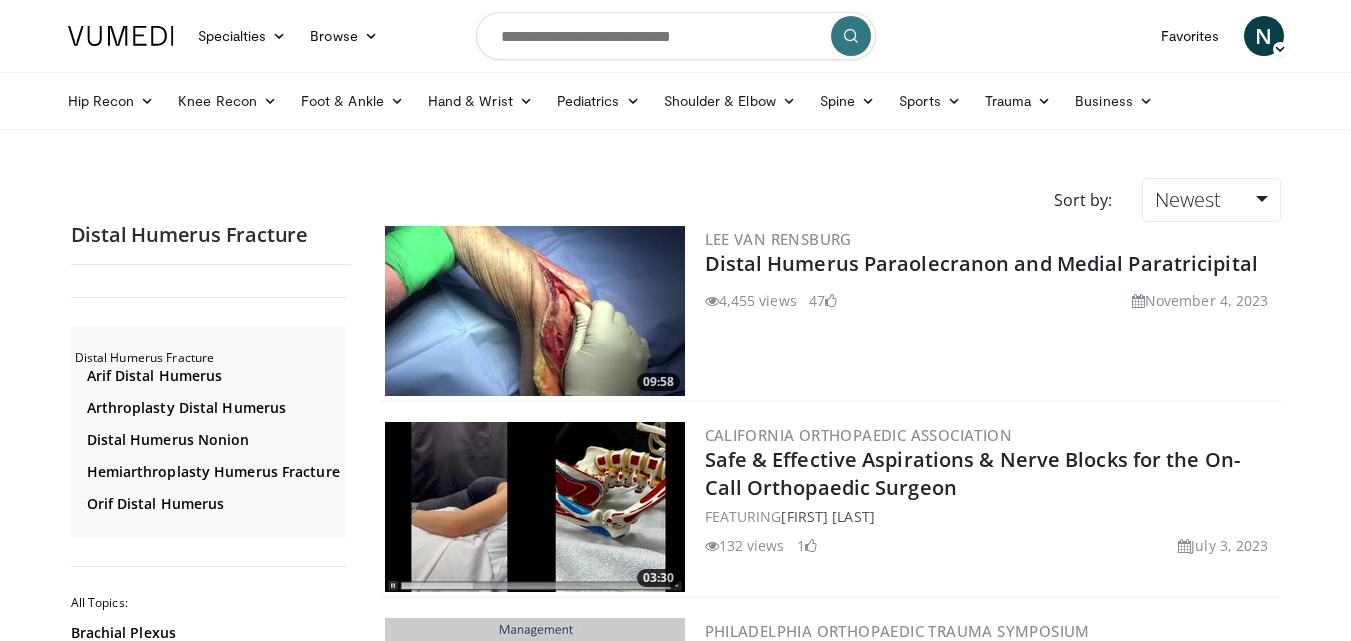 scroll, scrollTop: 0, scrollLeft: 0, axis: both 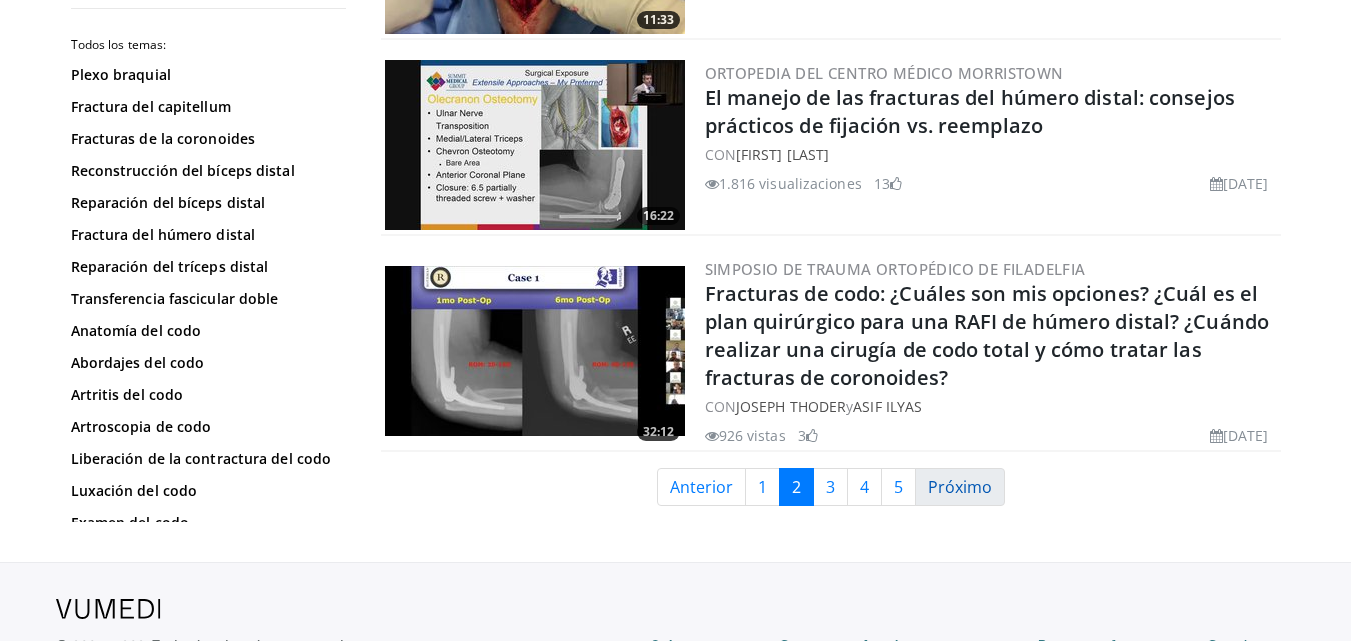 click on "Próximo" at bounding box center [960, 487] 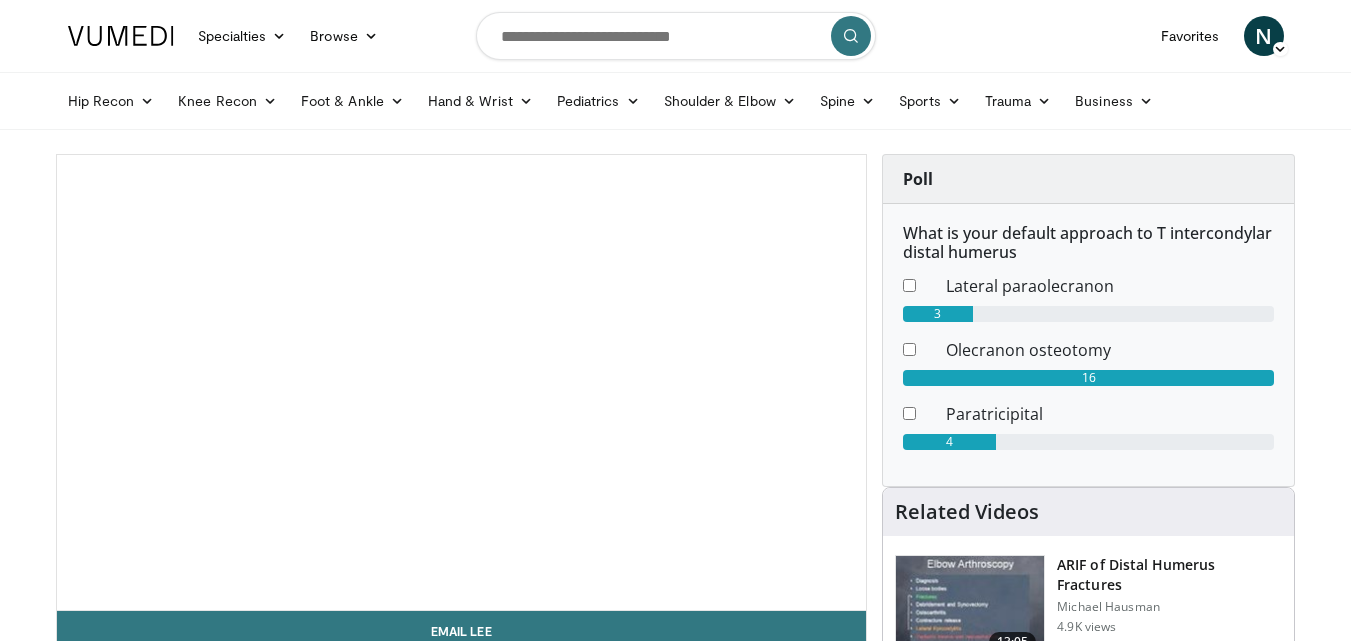scroll, scrollTop: 0, scrollLeft: 0, axis: both 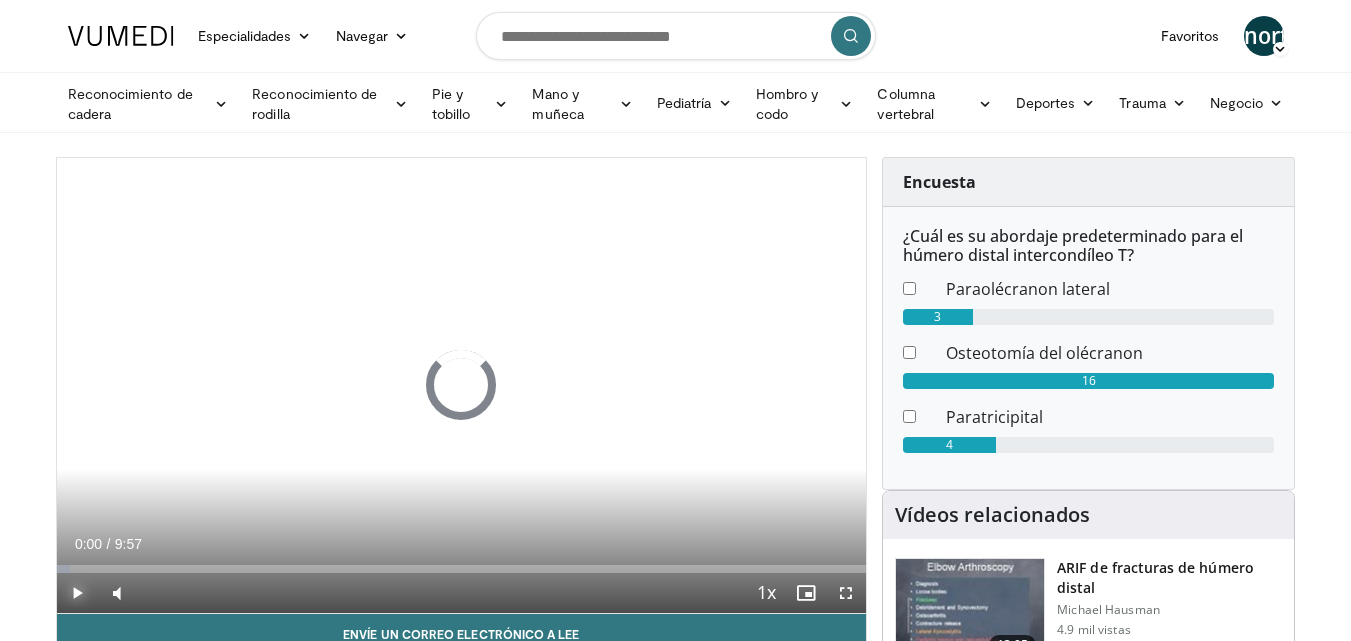 click at bounding box center [77, 593] 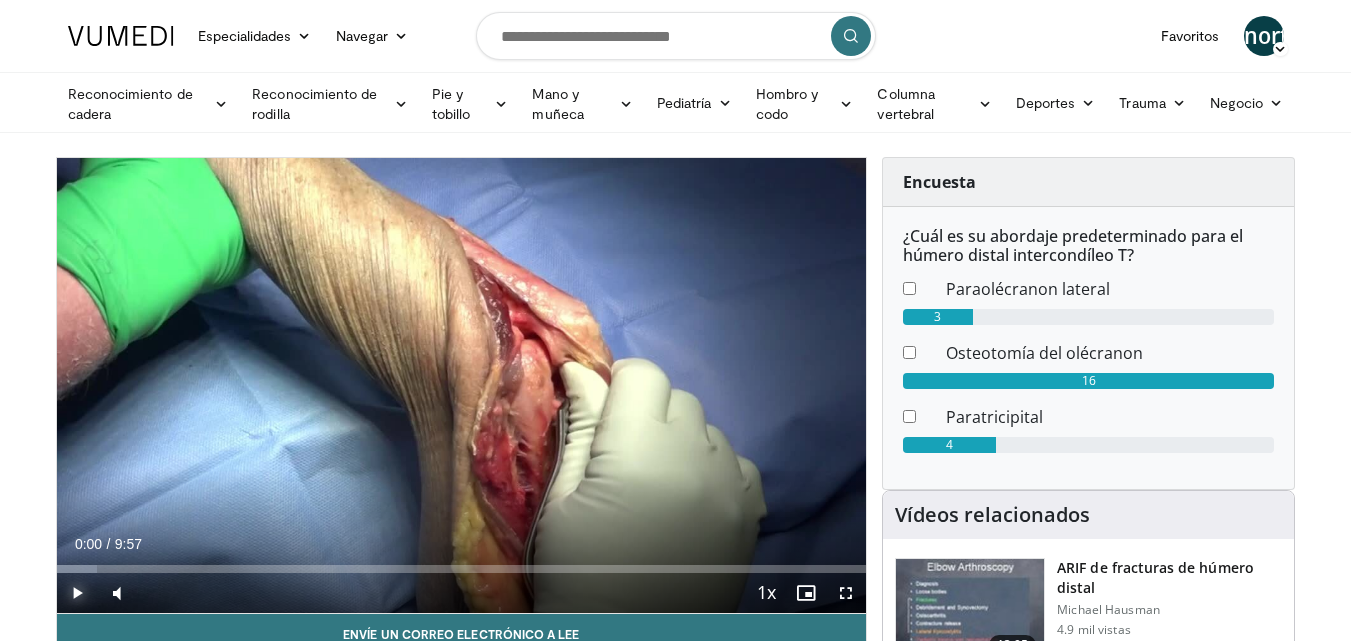 click at bounding box center [77, 593] 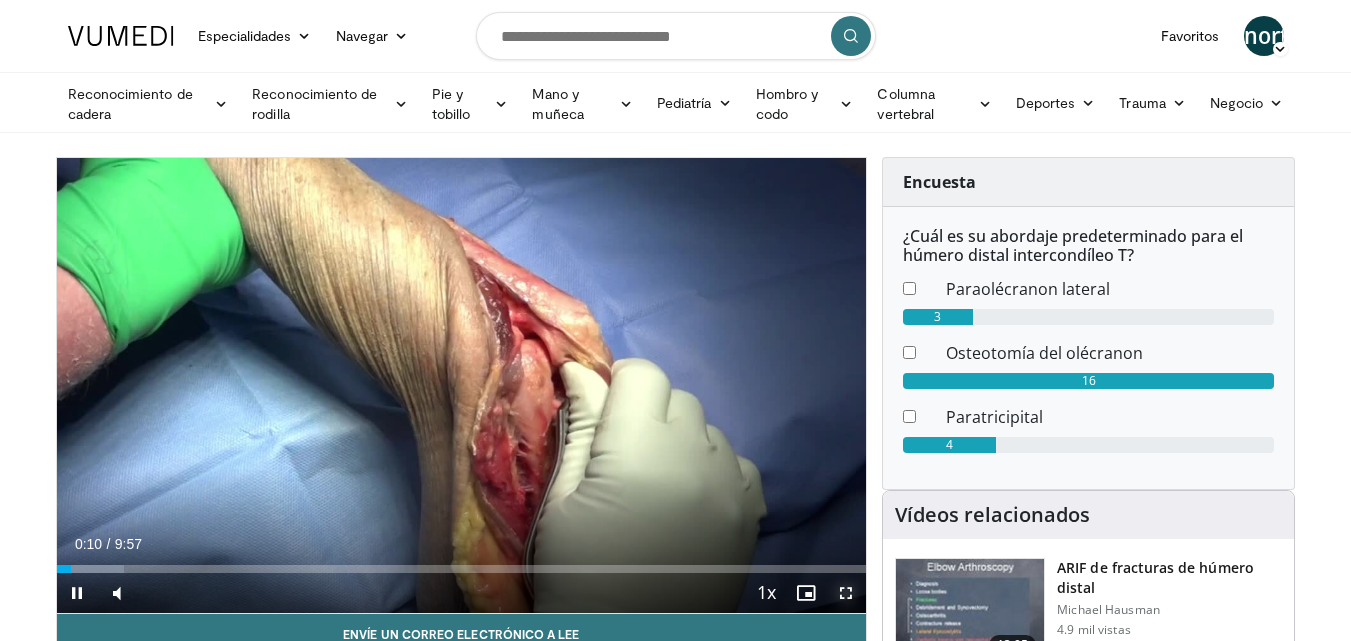 click at bounding box center [846, 593] 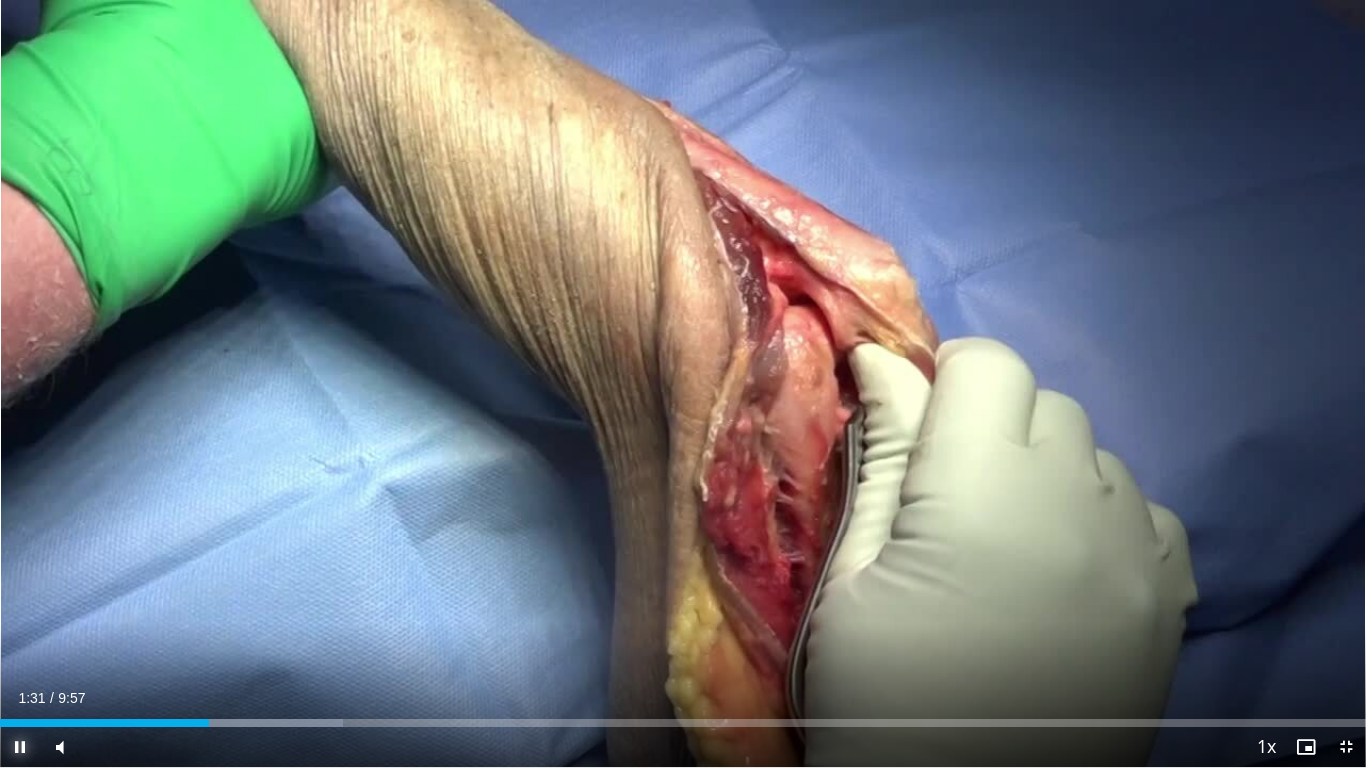 click at bounding box center [20, 747] 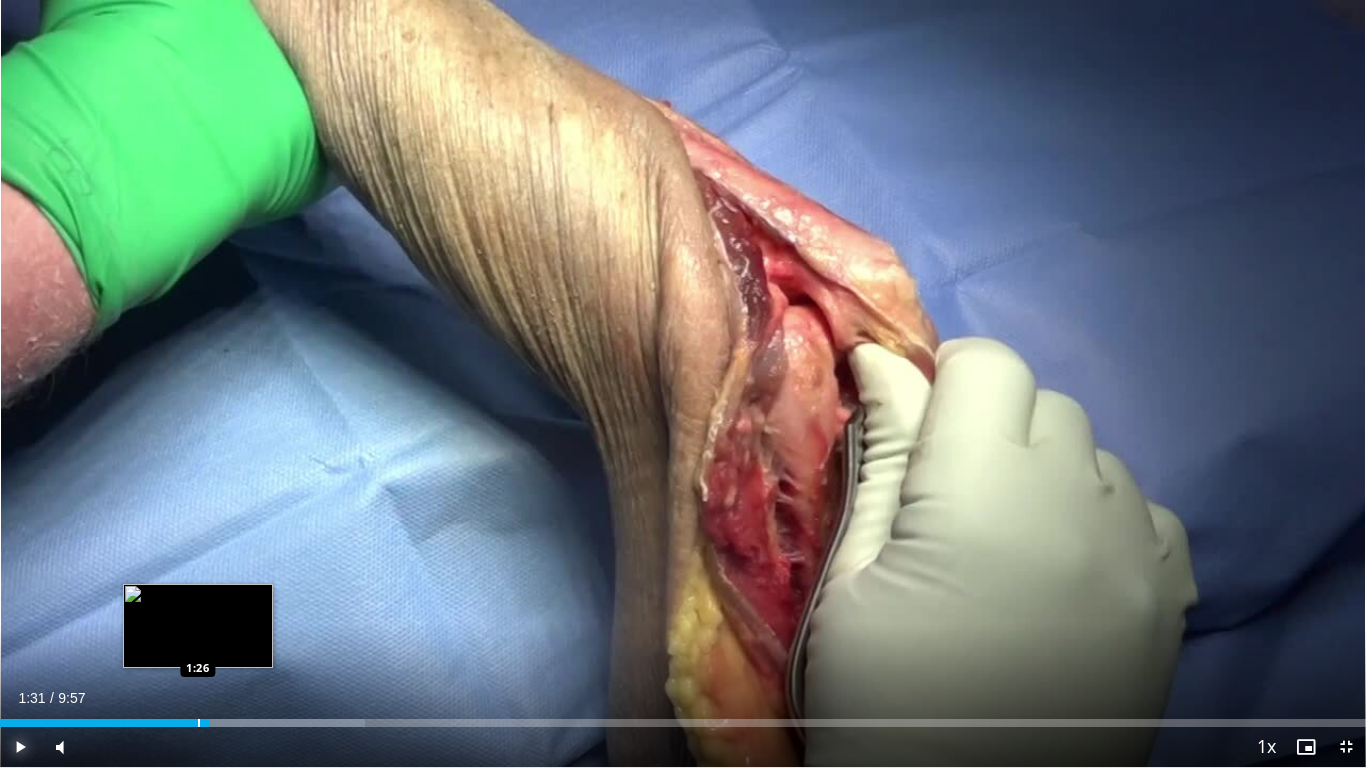 click at bounding box center [199, 723] 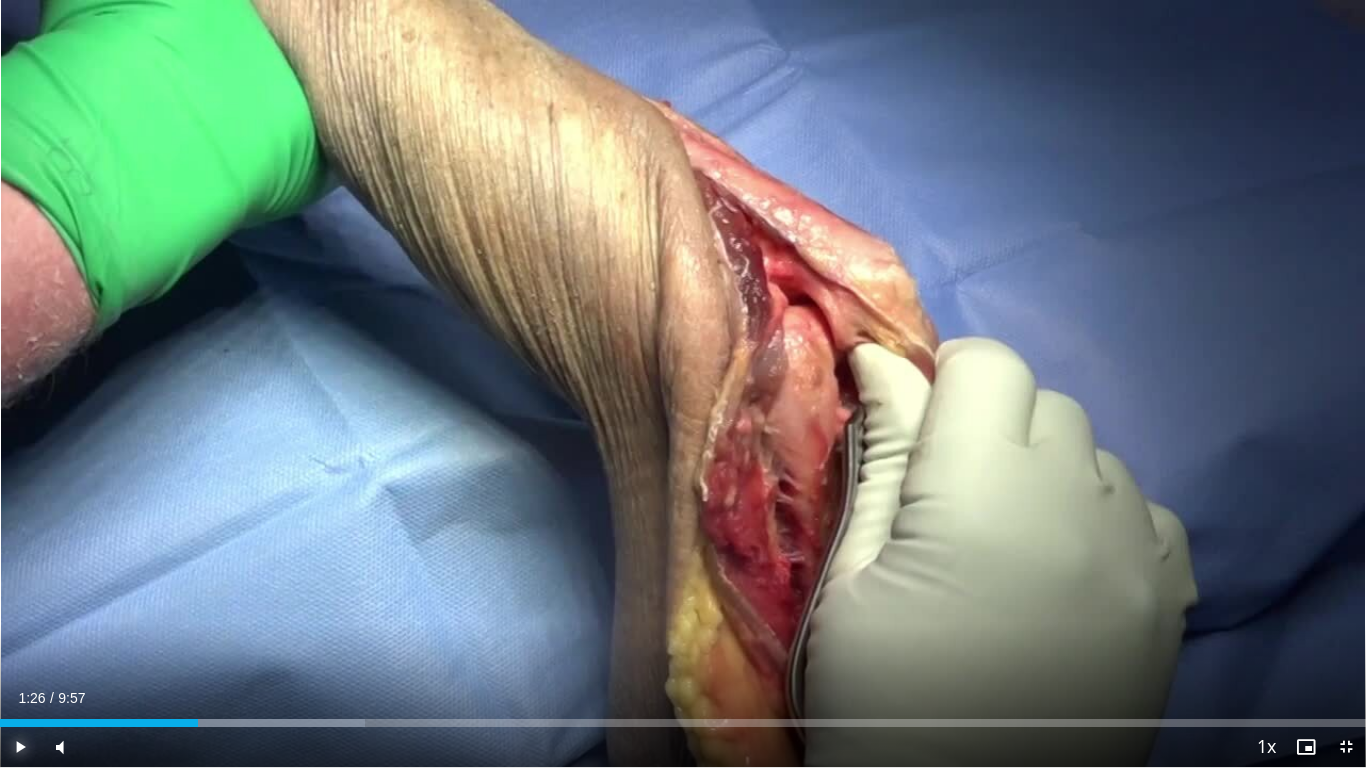 click at bounding box center (20, 747) 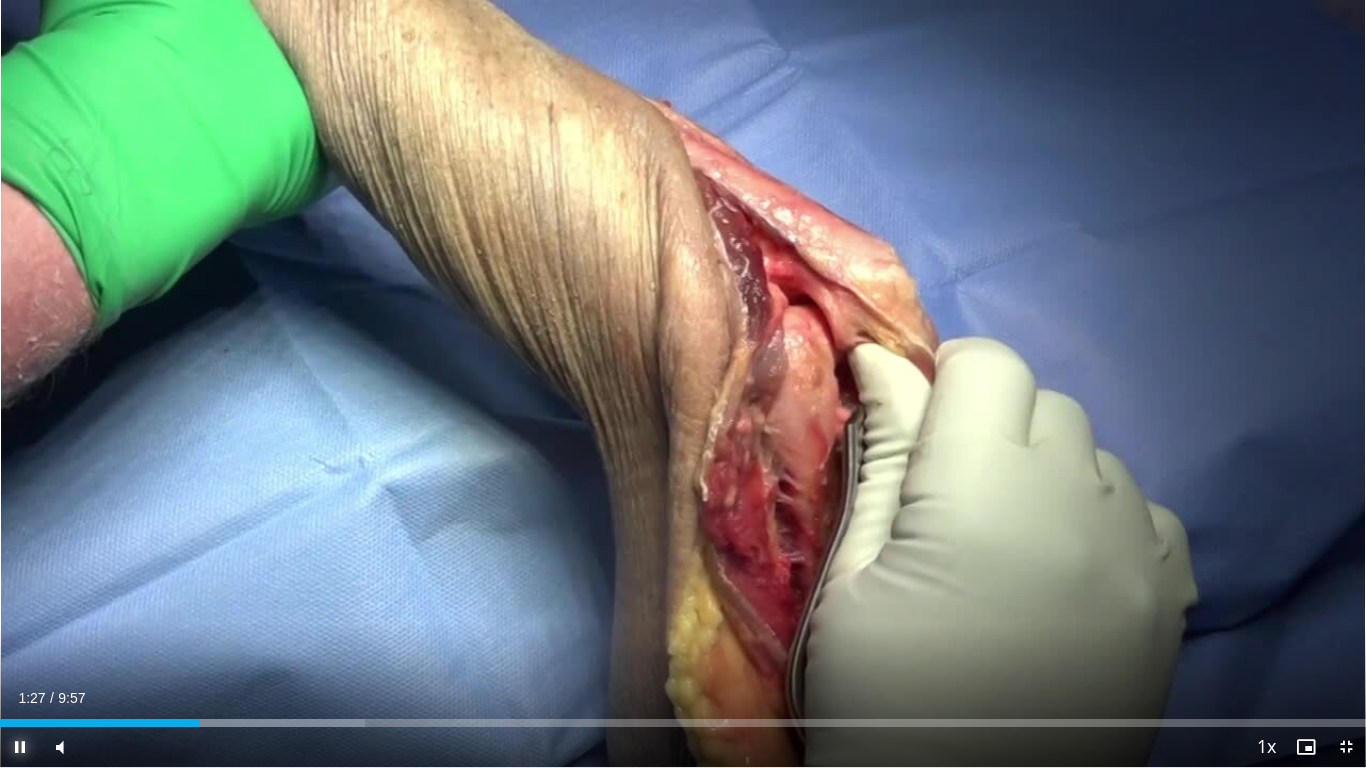 click at bounding box center [20, 747] 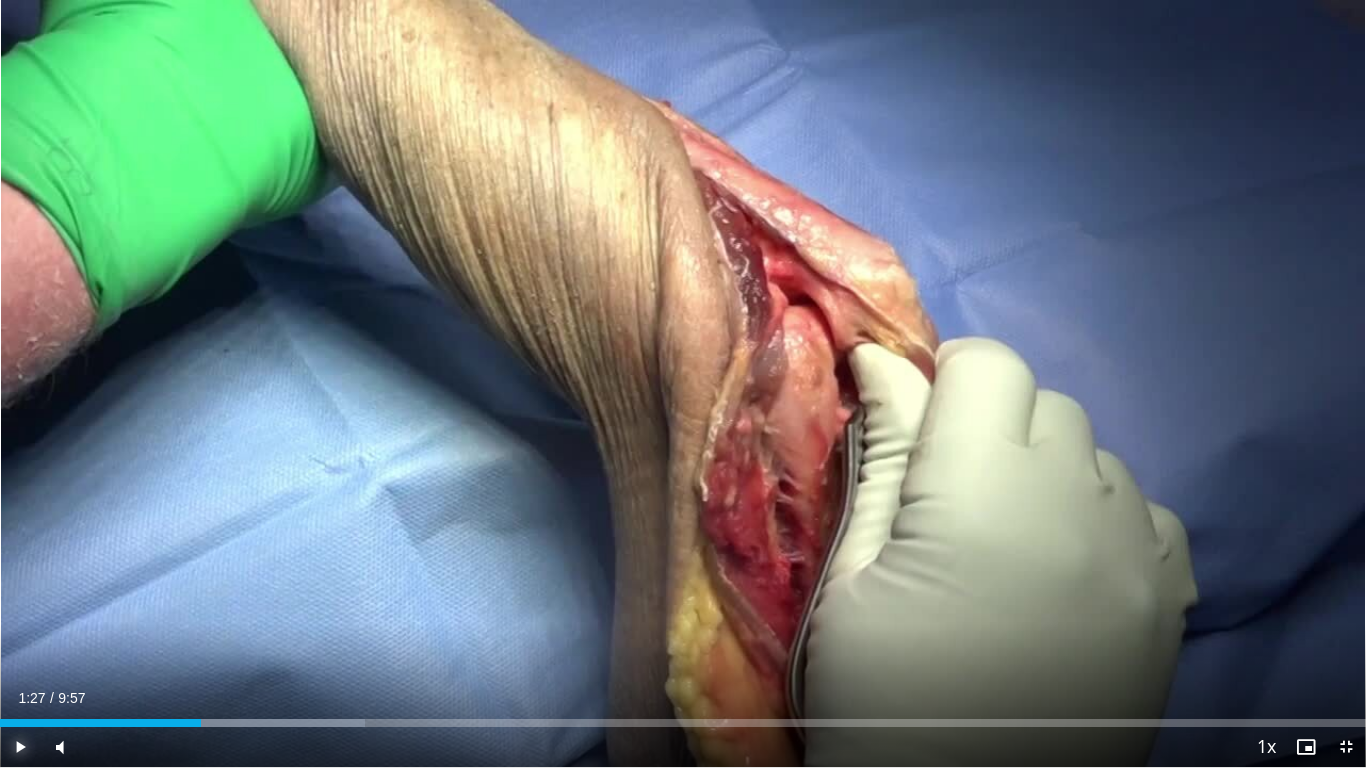click at bounding box center (20, 747) 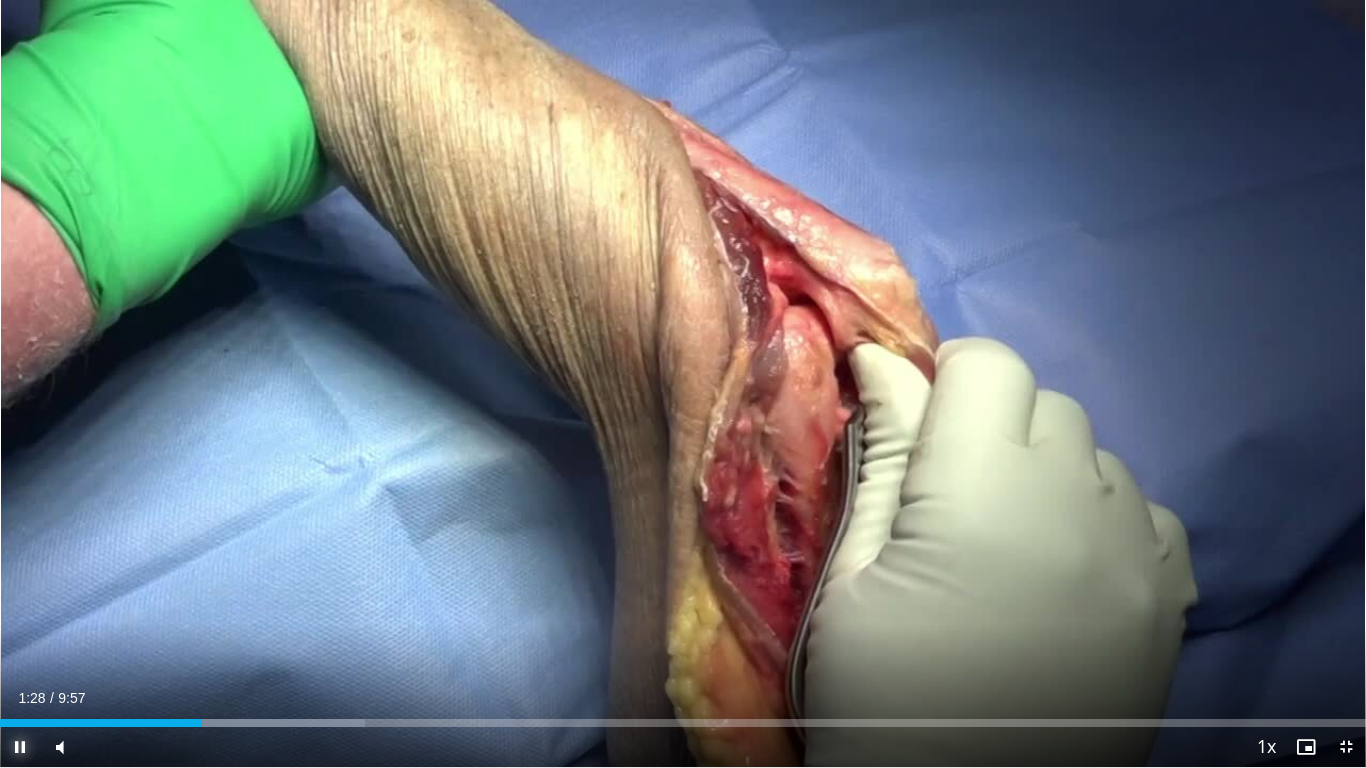 click at bounding box center [20, 747] 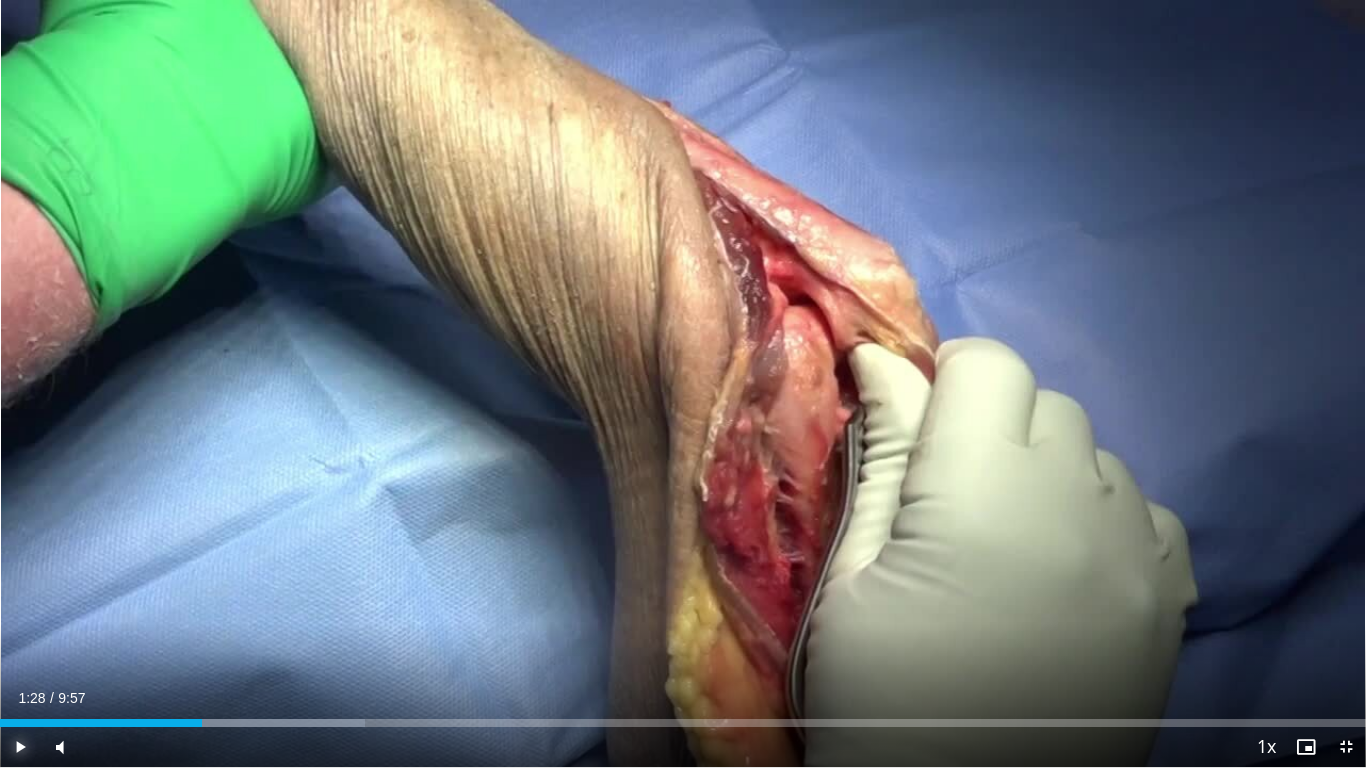 click at bounding box center [20, 747] 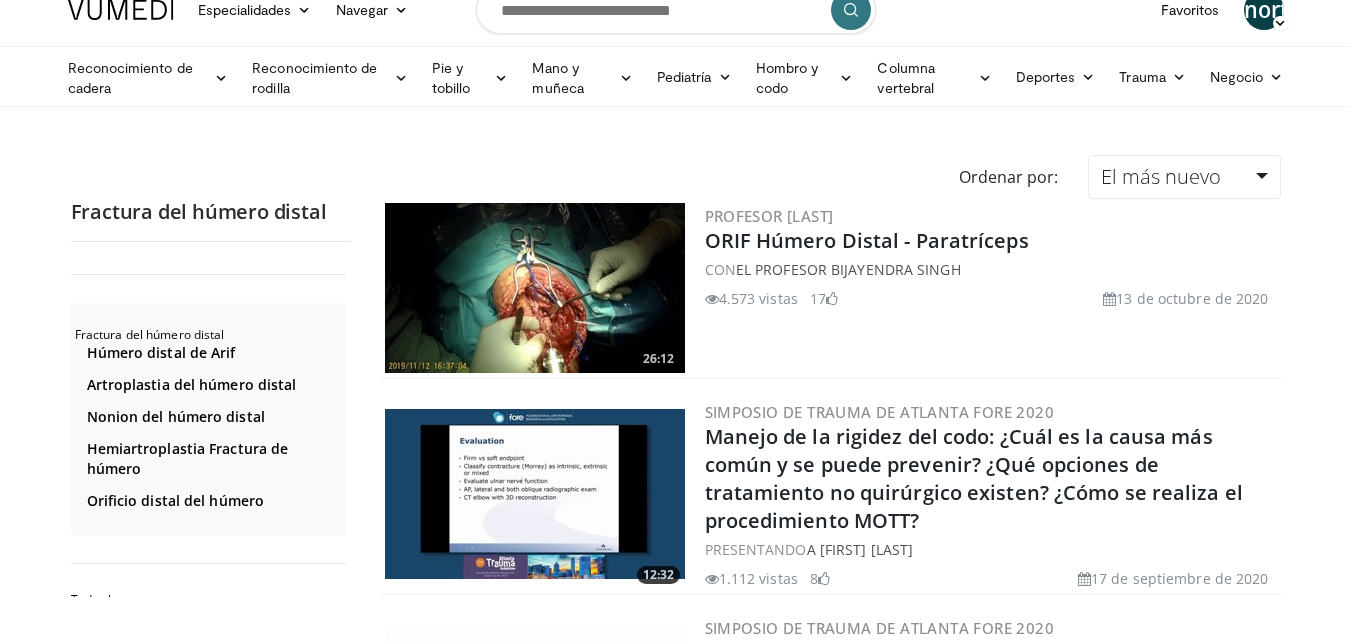 scroll, scrollTop: 100, scrollLeft: 0, axis: vertical 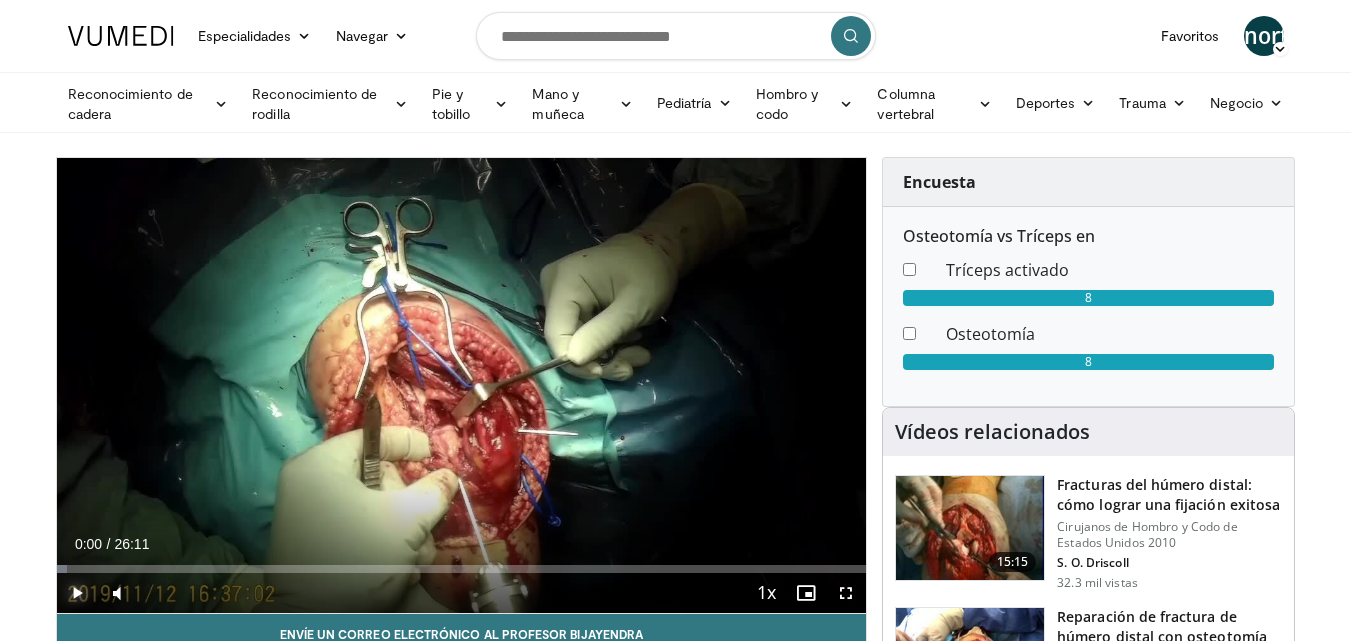 click at bounding box center (77, 593) 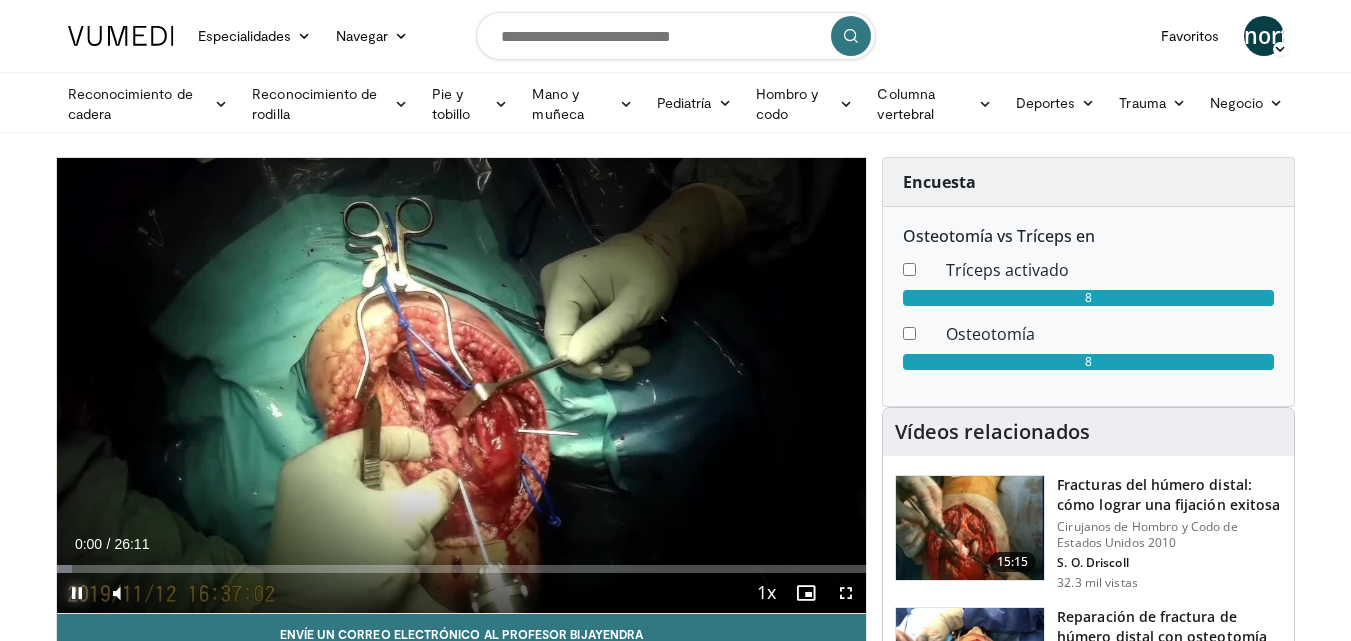 click at bounding box center [77, 593] 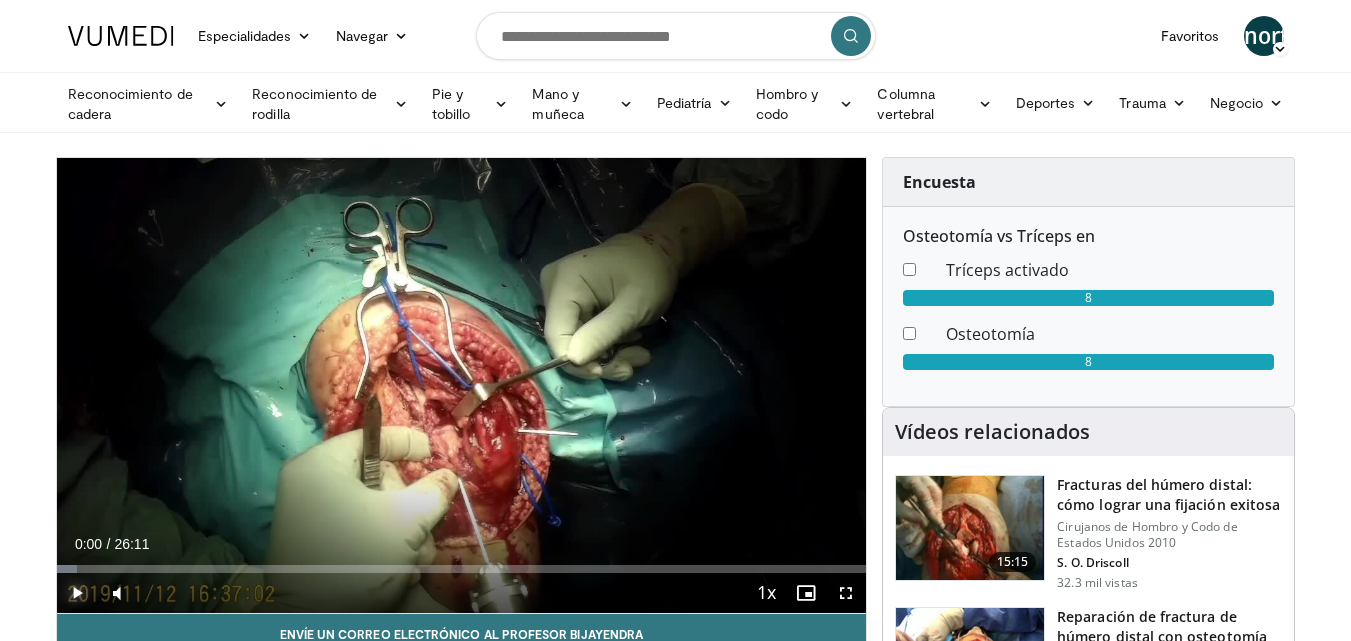 click at bounding box center [77, 593] 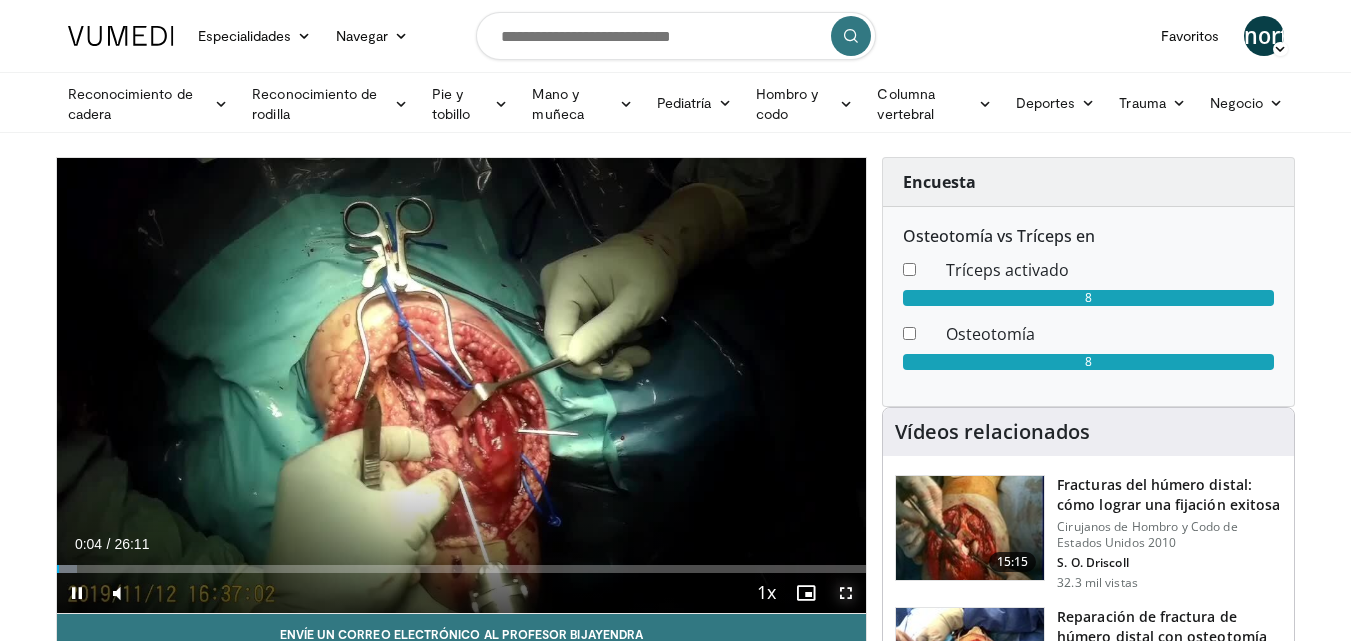 click at bounding box center (846, 593) 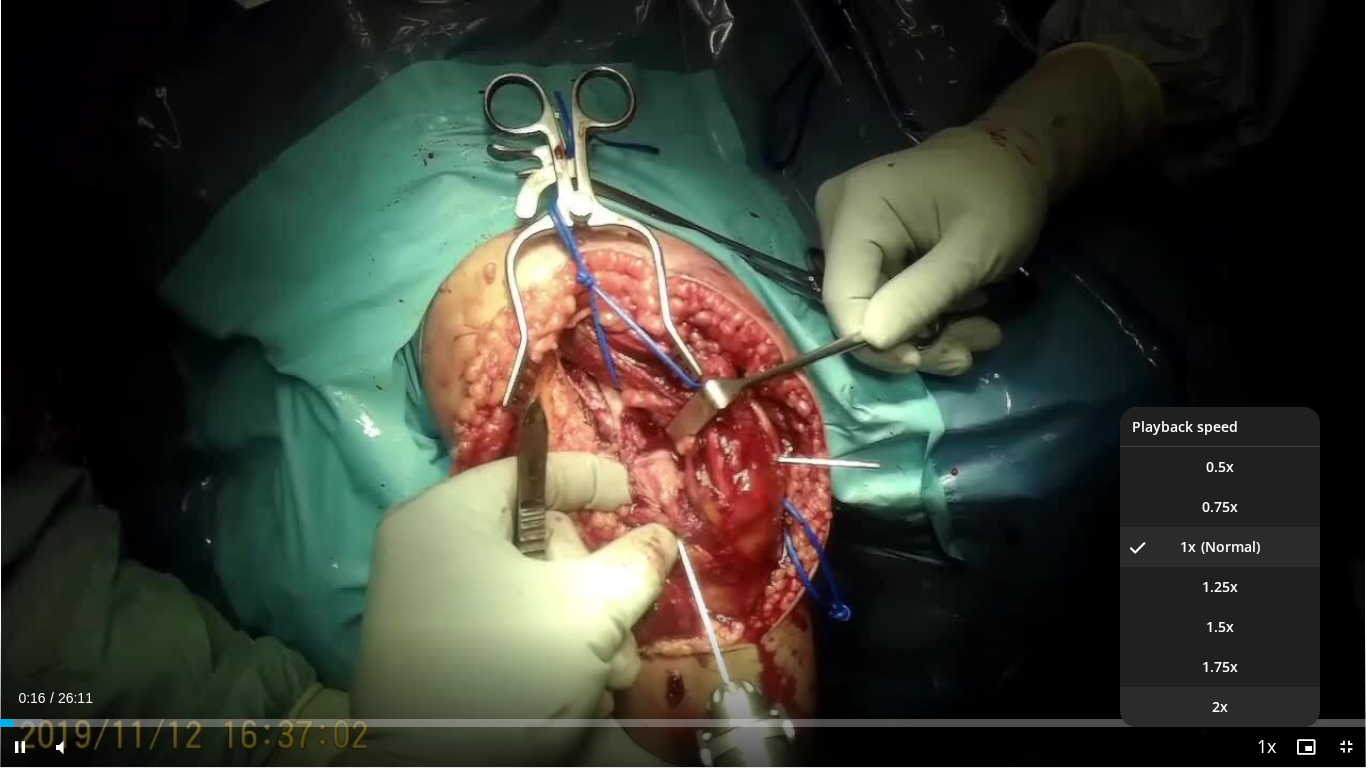 click on "2x" at bounding box center [1220, 707] 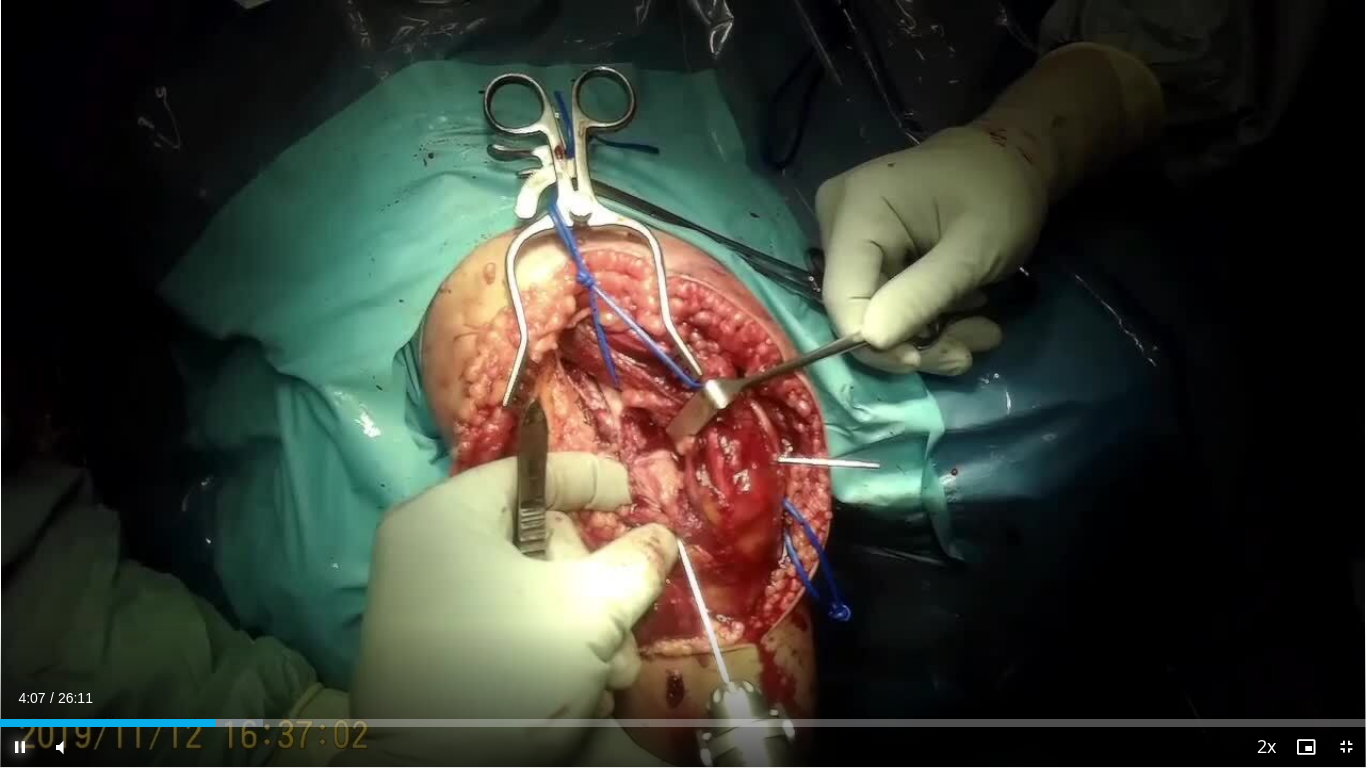 click at bounding box center [20, 747] 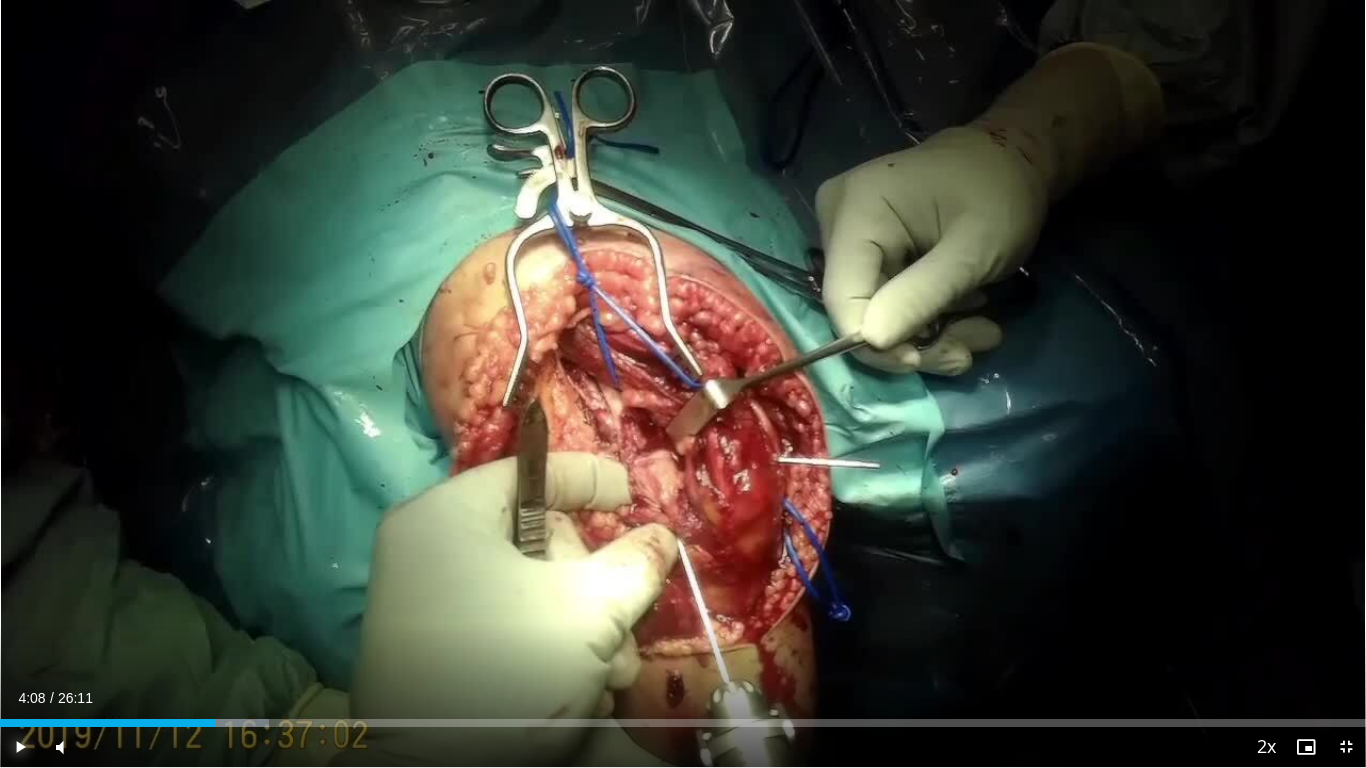 click at bounding box center [20, 747] 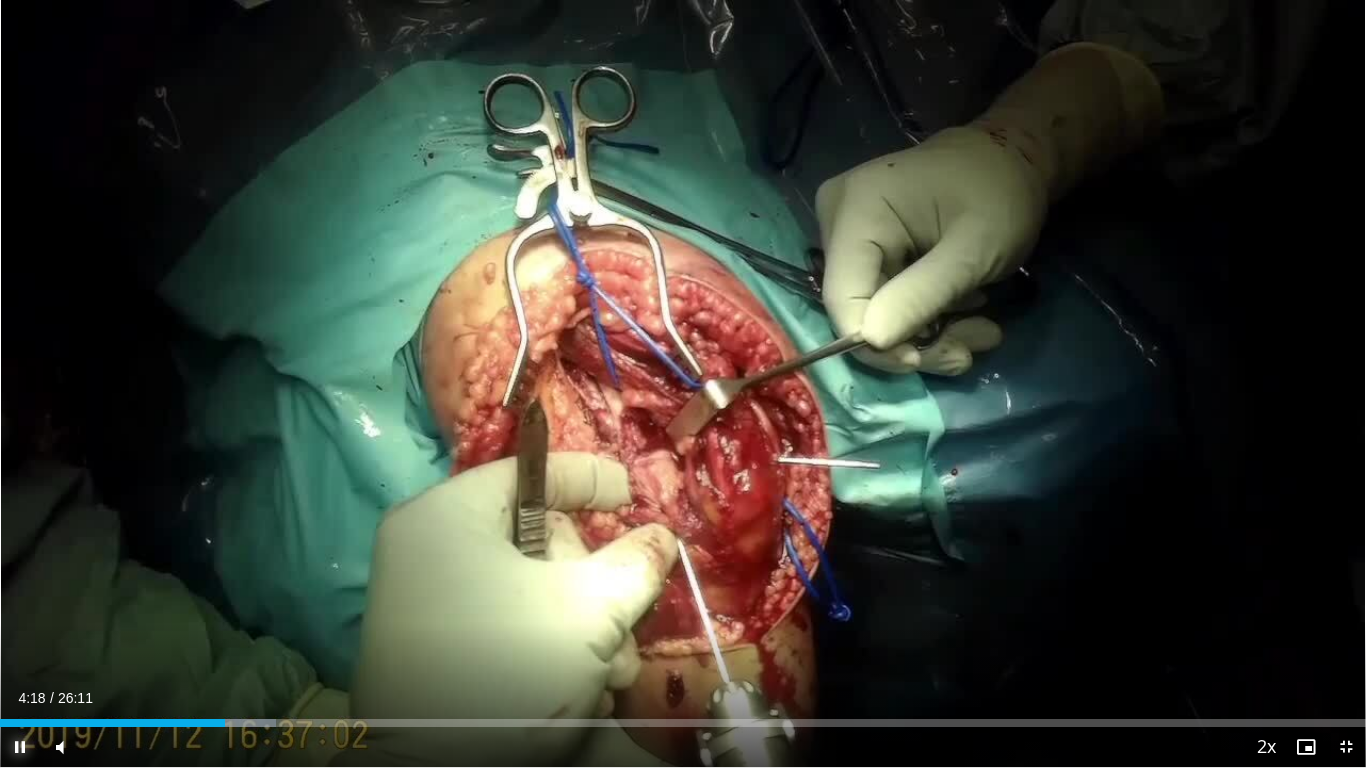 click at bounding box center [20, 747] 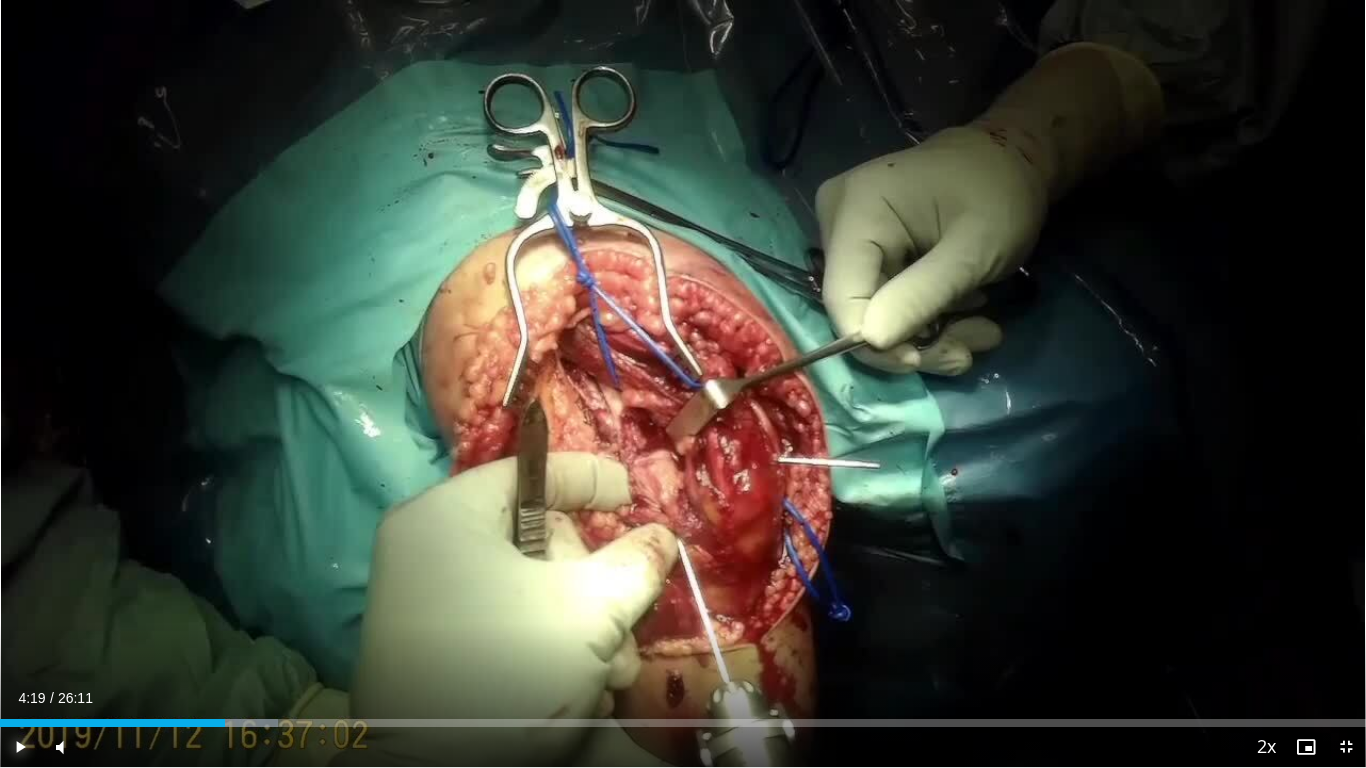 click at bounding box center (20, 747) 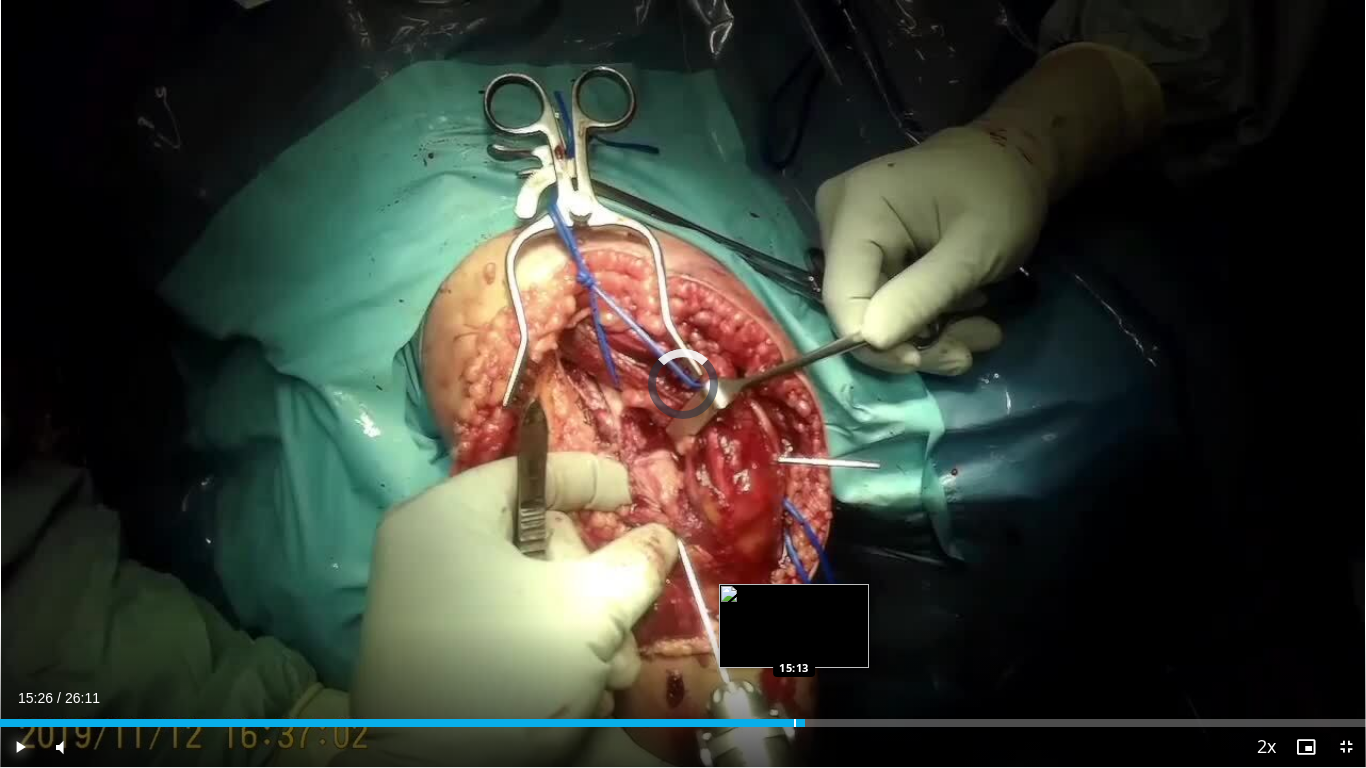 click on "Loaded :  26.08% 15:26 15:13" at bounding box center (683, 717) 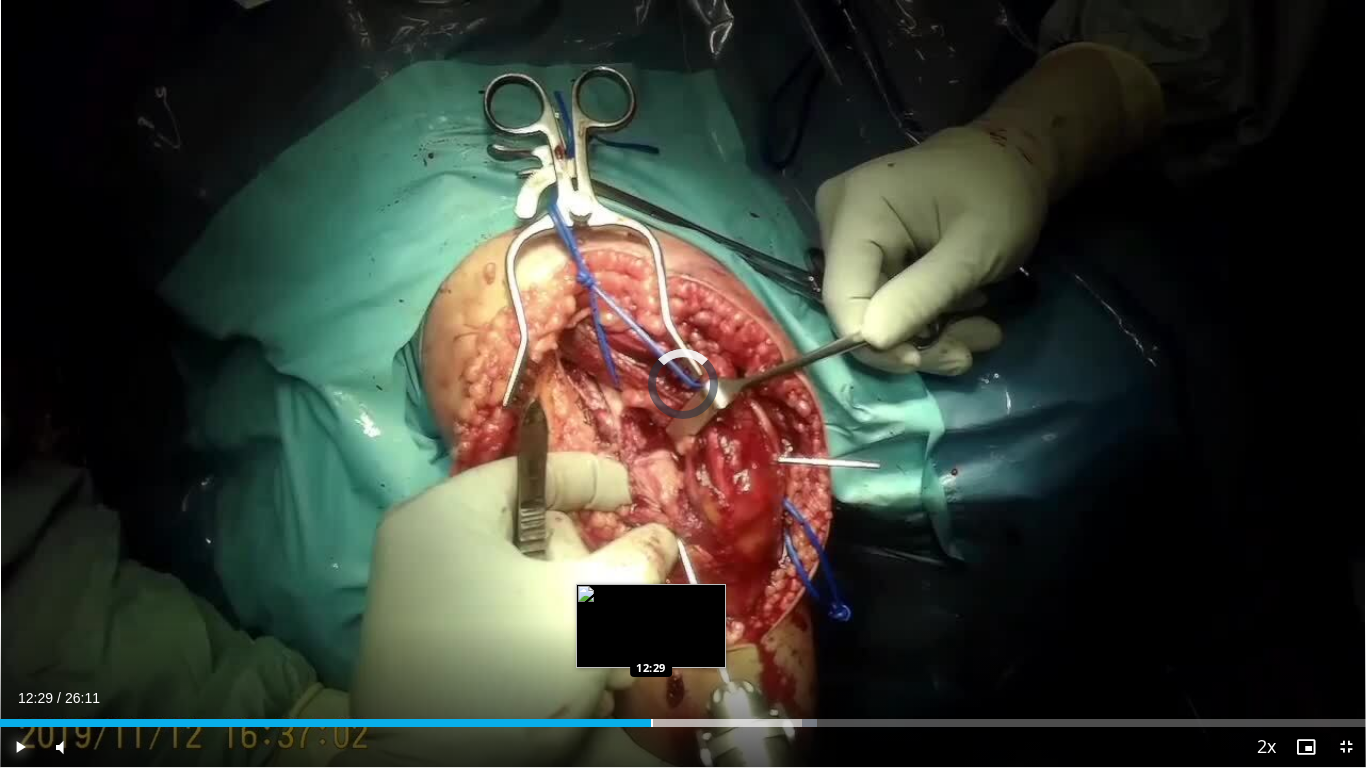 click at bounding box center (652, 723) 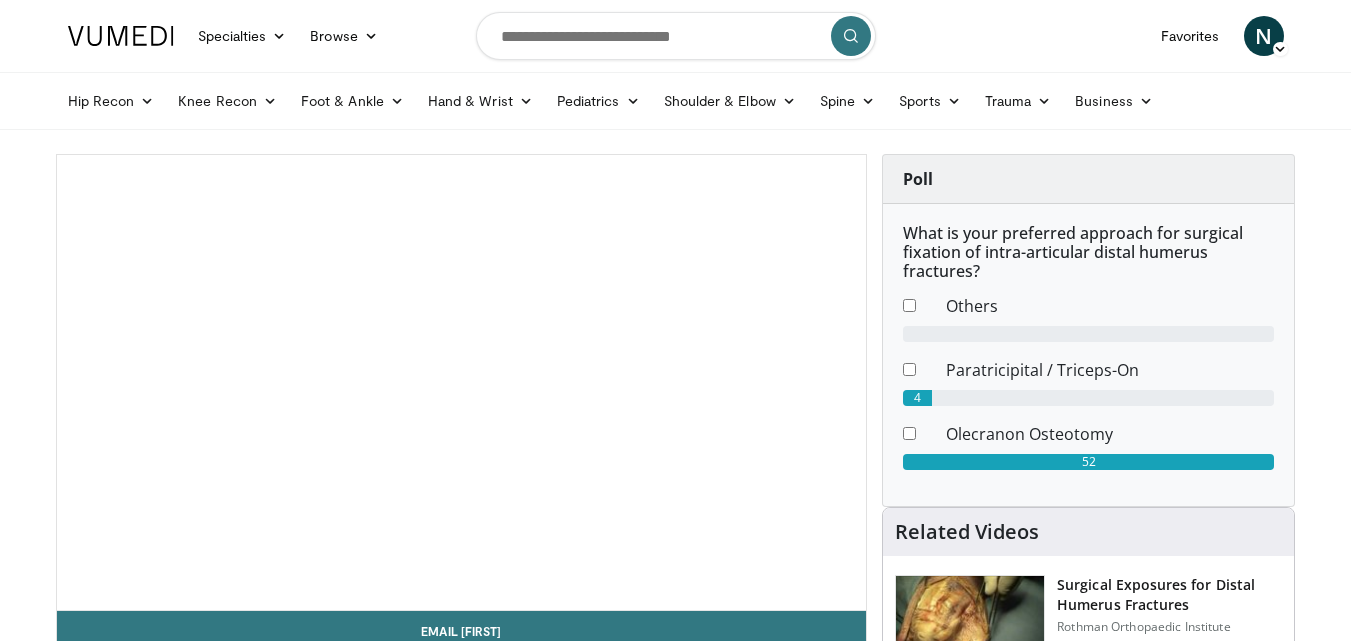 scroll, scrollTop: 0, scrollLeft: 0, axis: both 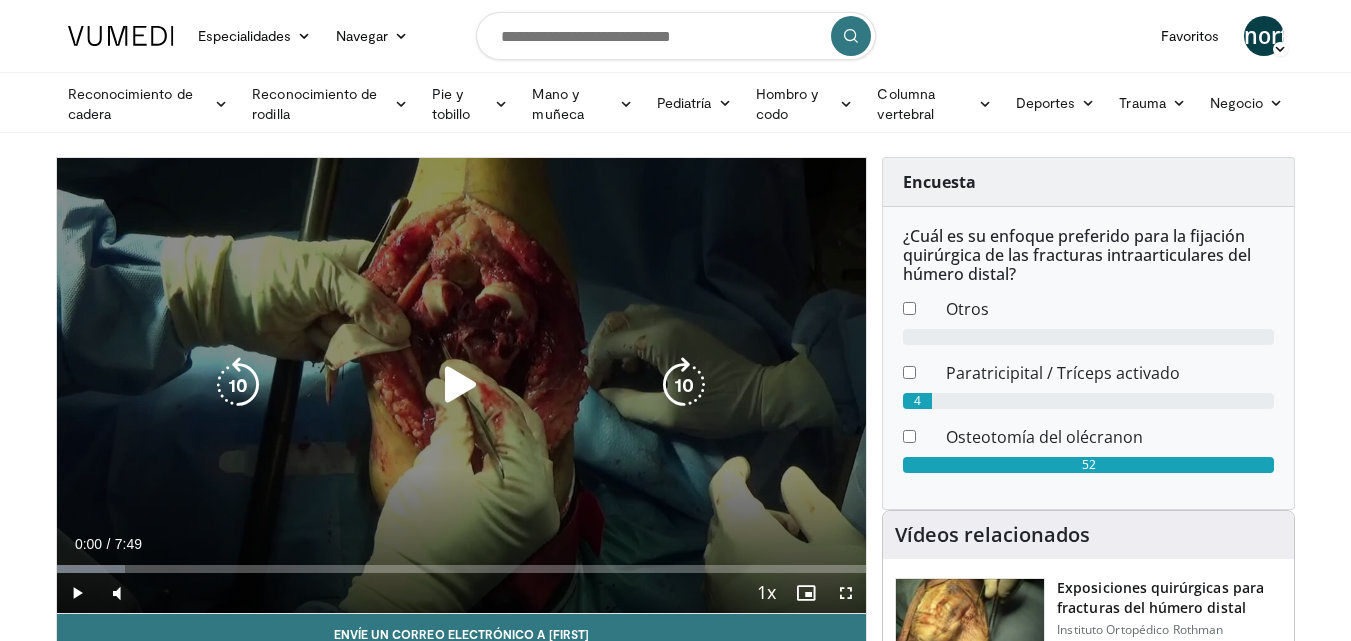 click at bounding box center [461, 385] 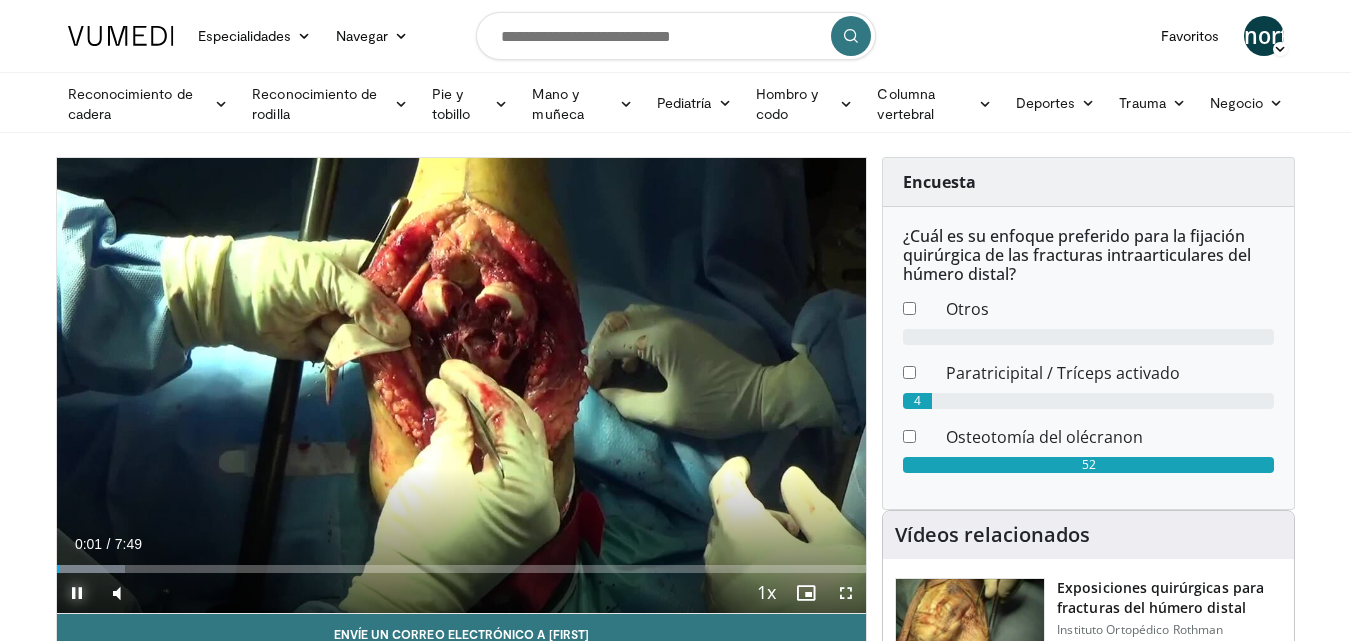 click at bounding box center (77, 593) 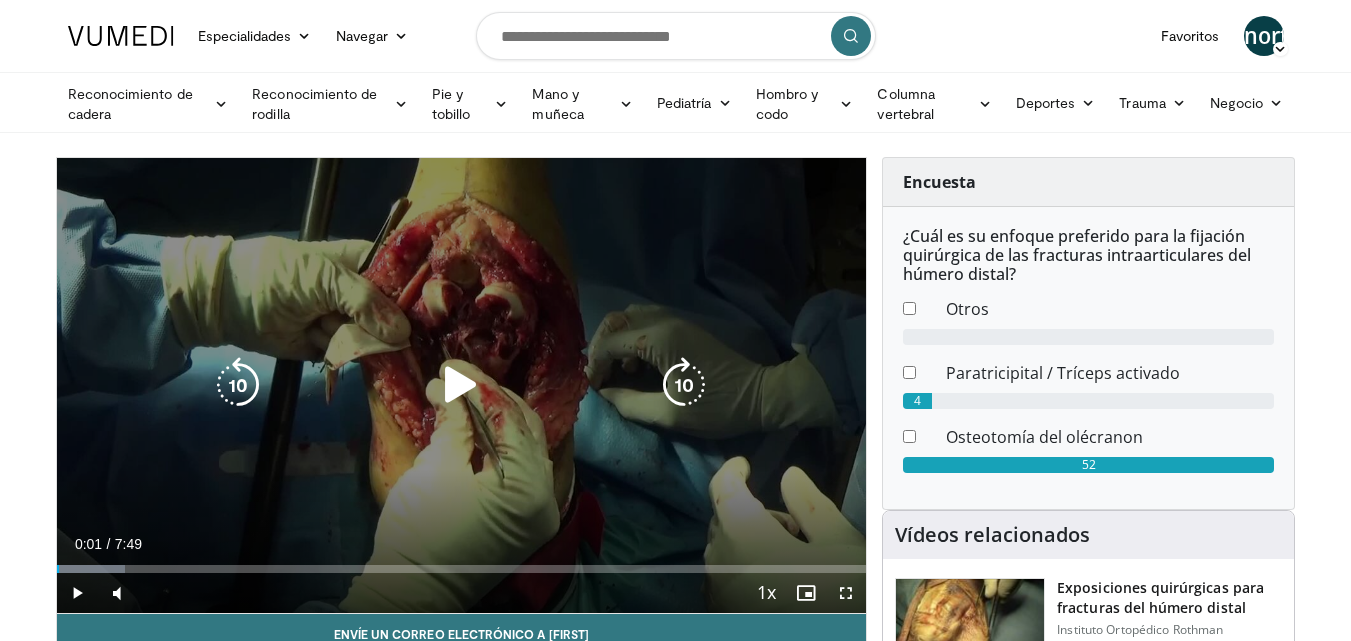 click at bounding box center (461, 385) 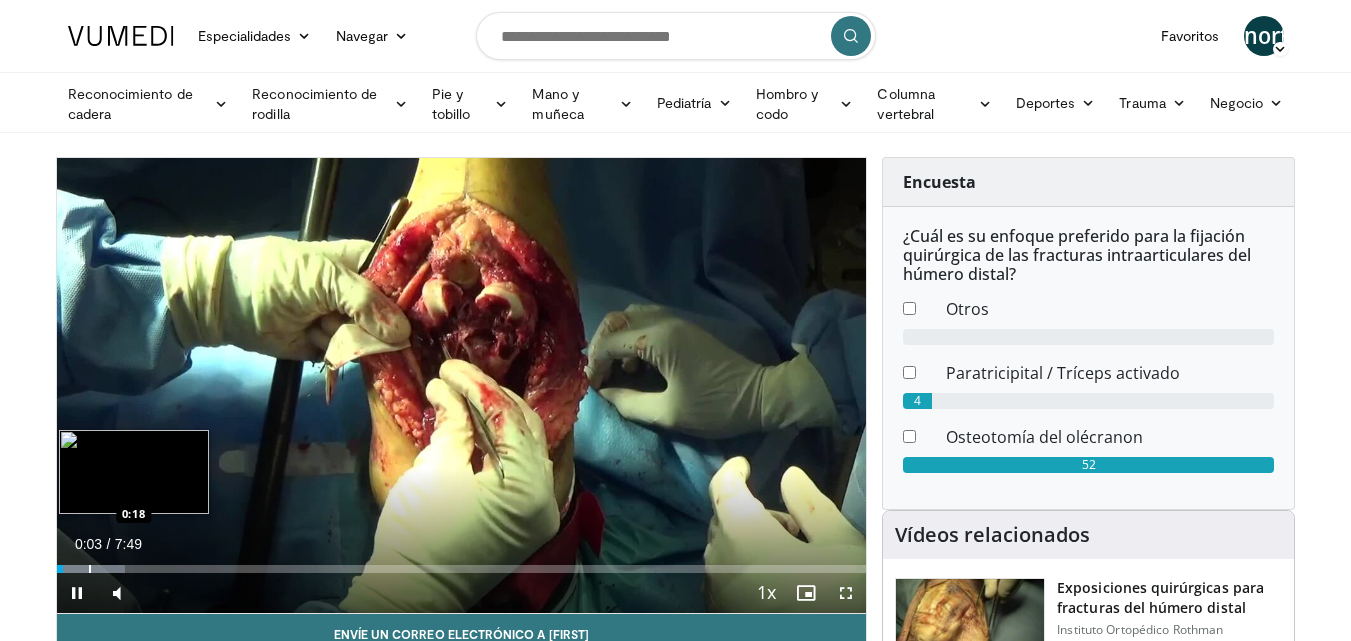 click at bounding box center [90, 569] 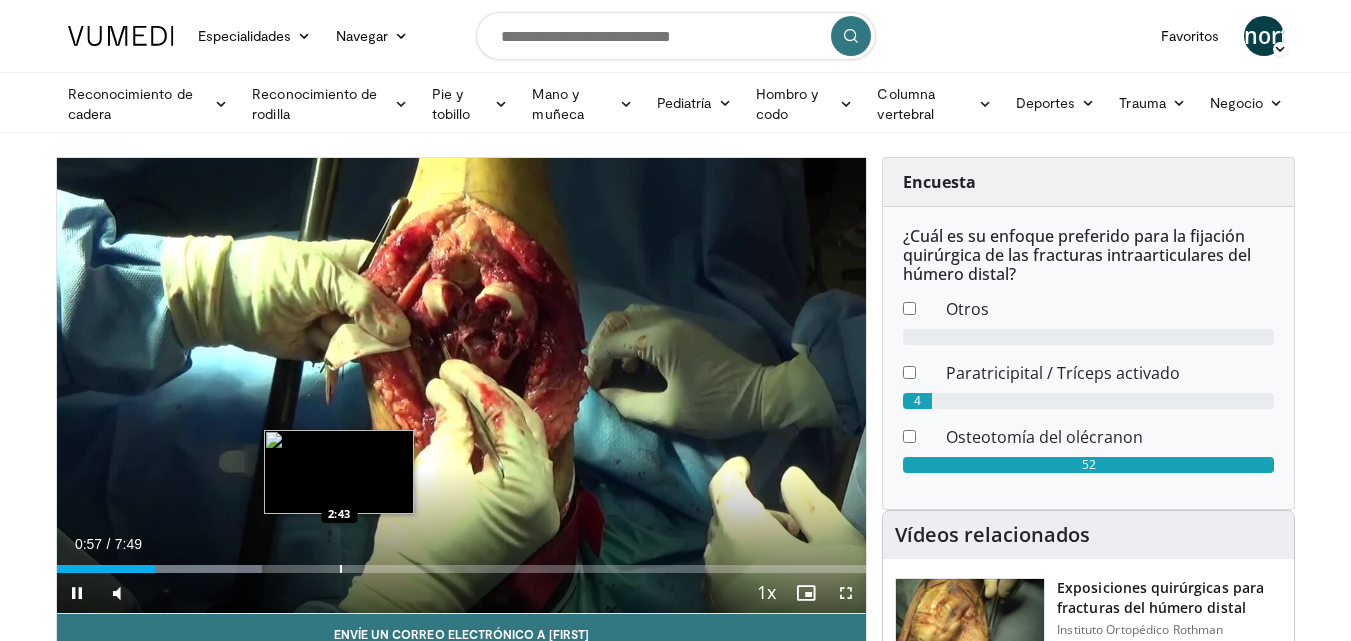 click at bounding box center (341, 569) 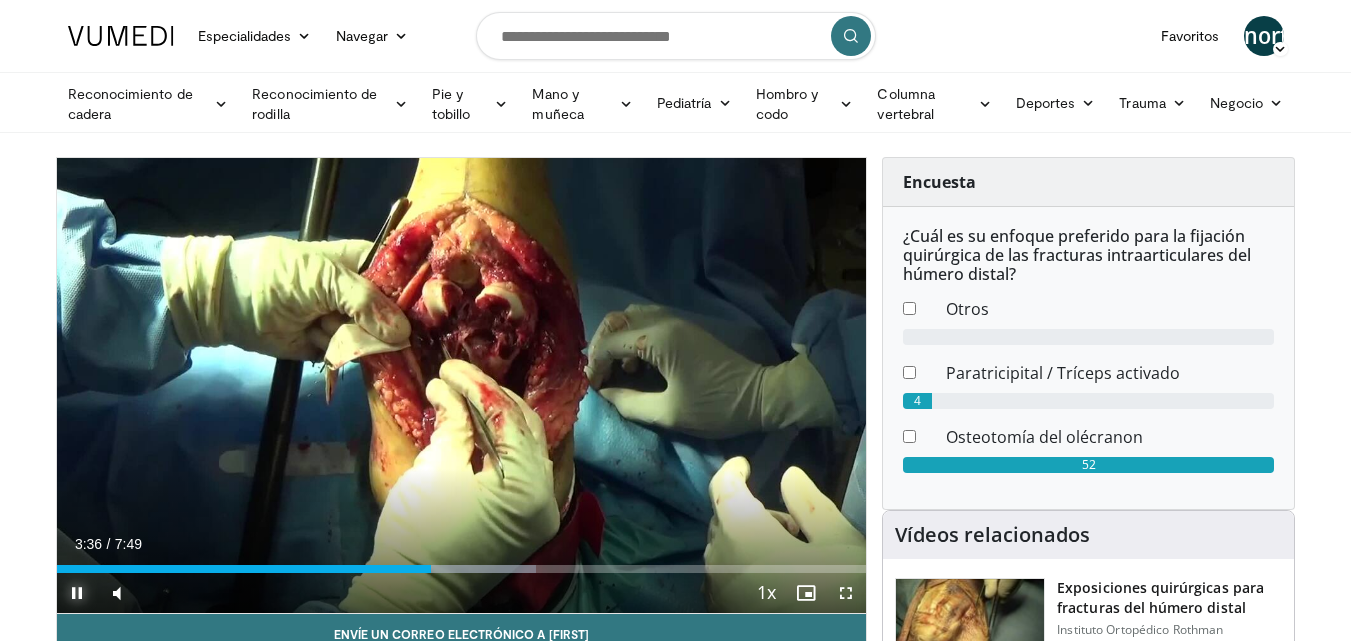 click at bounding box center [77, 593] 